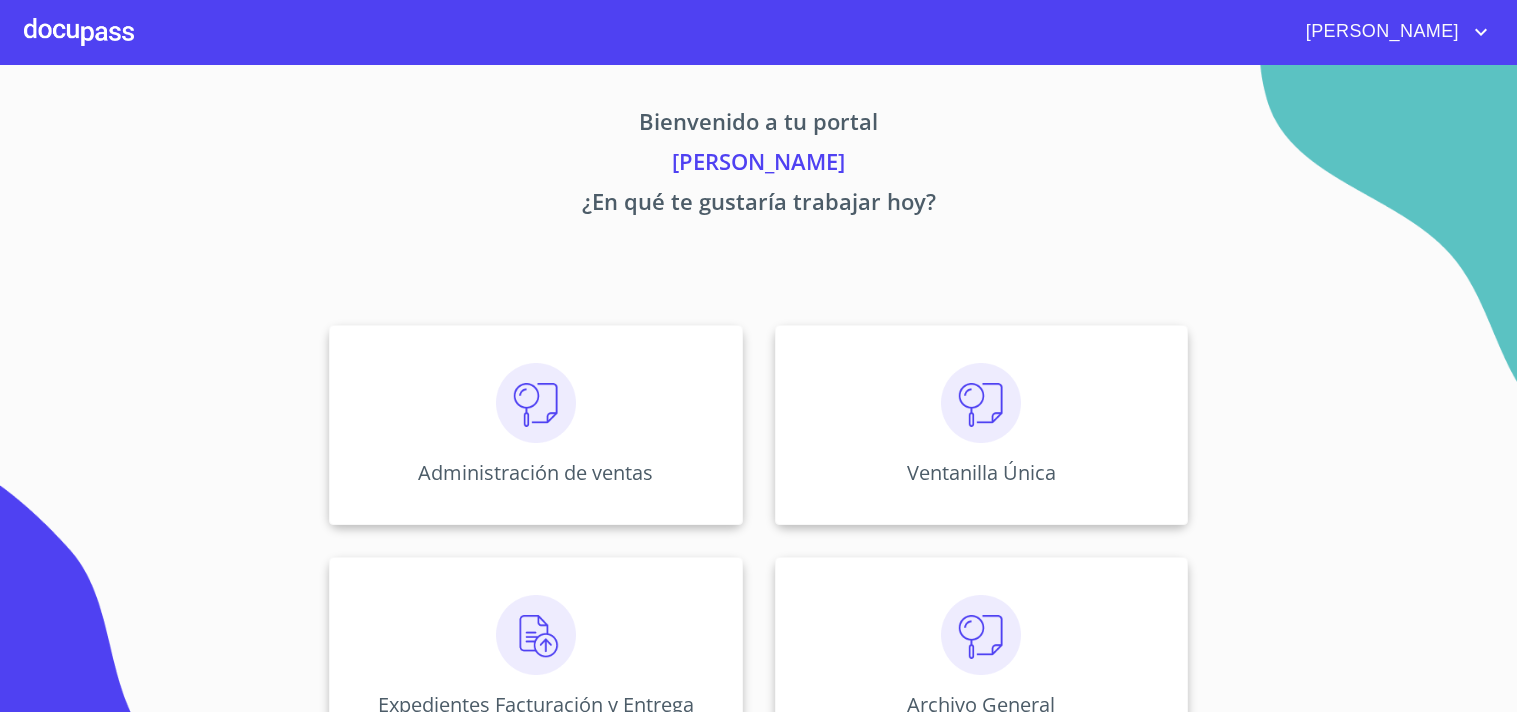 scroll, scrollTop: 0, scrollLeft: 0, axis: both 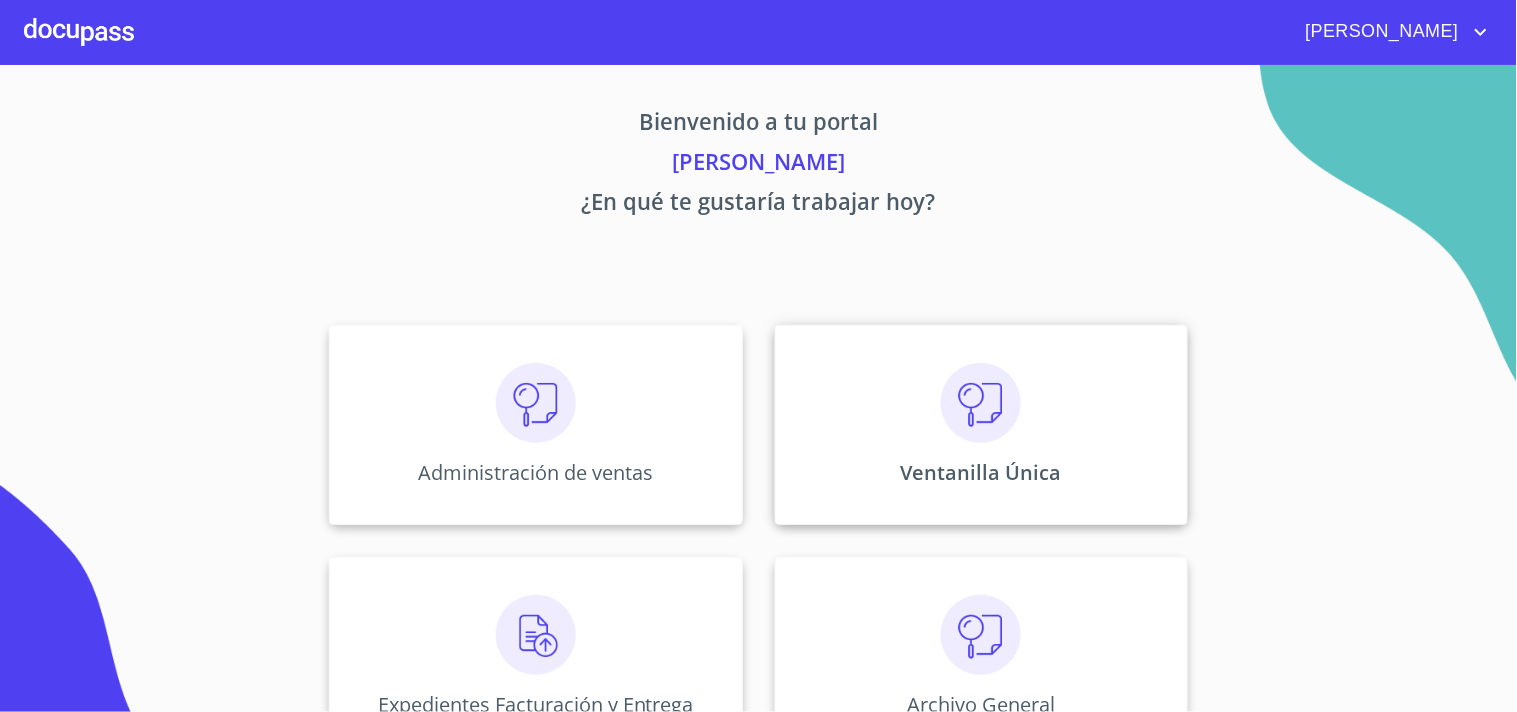click at bounding box center (981, 403) 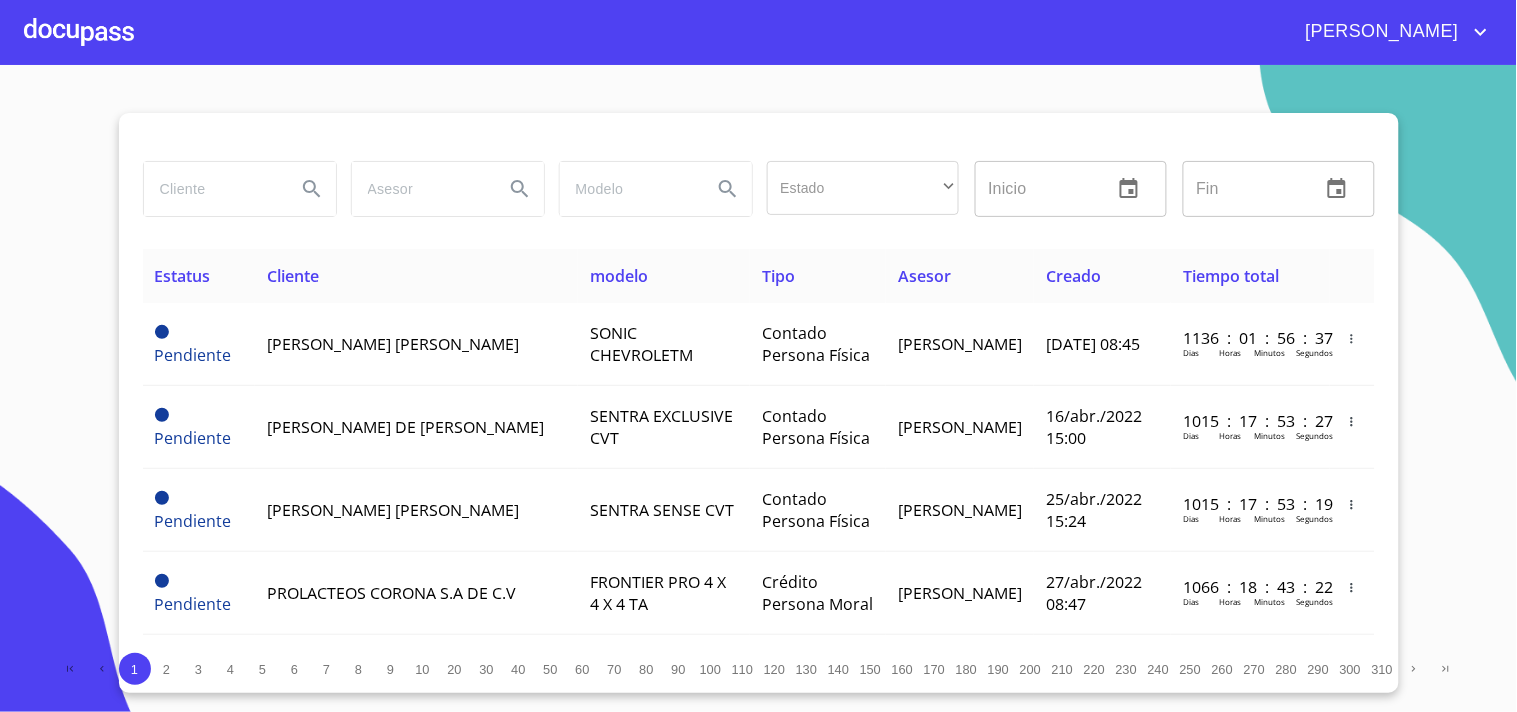 click at bounding box center (212, 189) 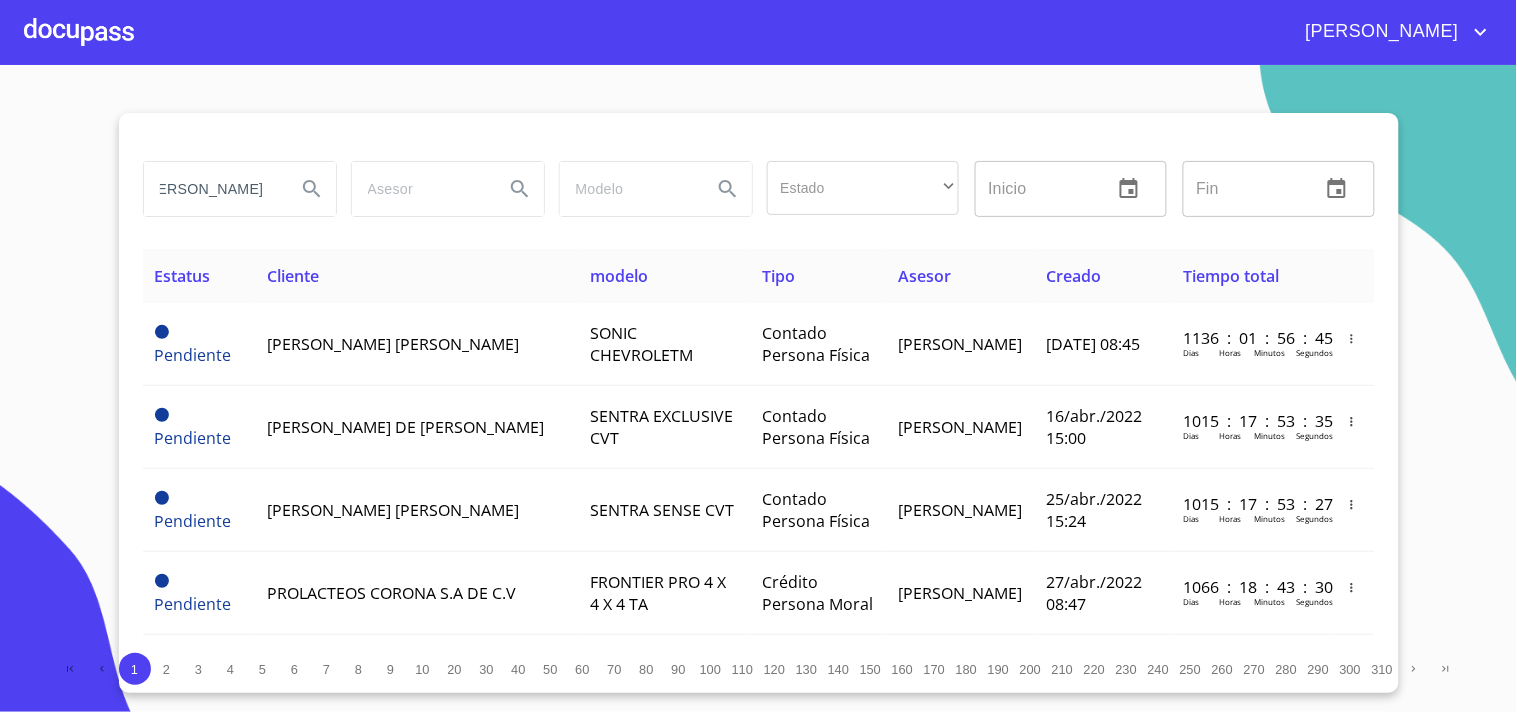 scroll, scrollTop: 0, scrollLeft: 61, axis: horizontal 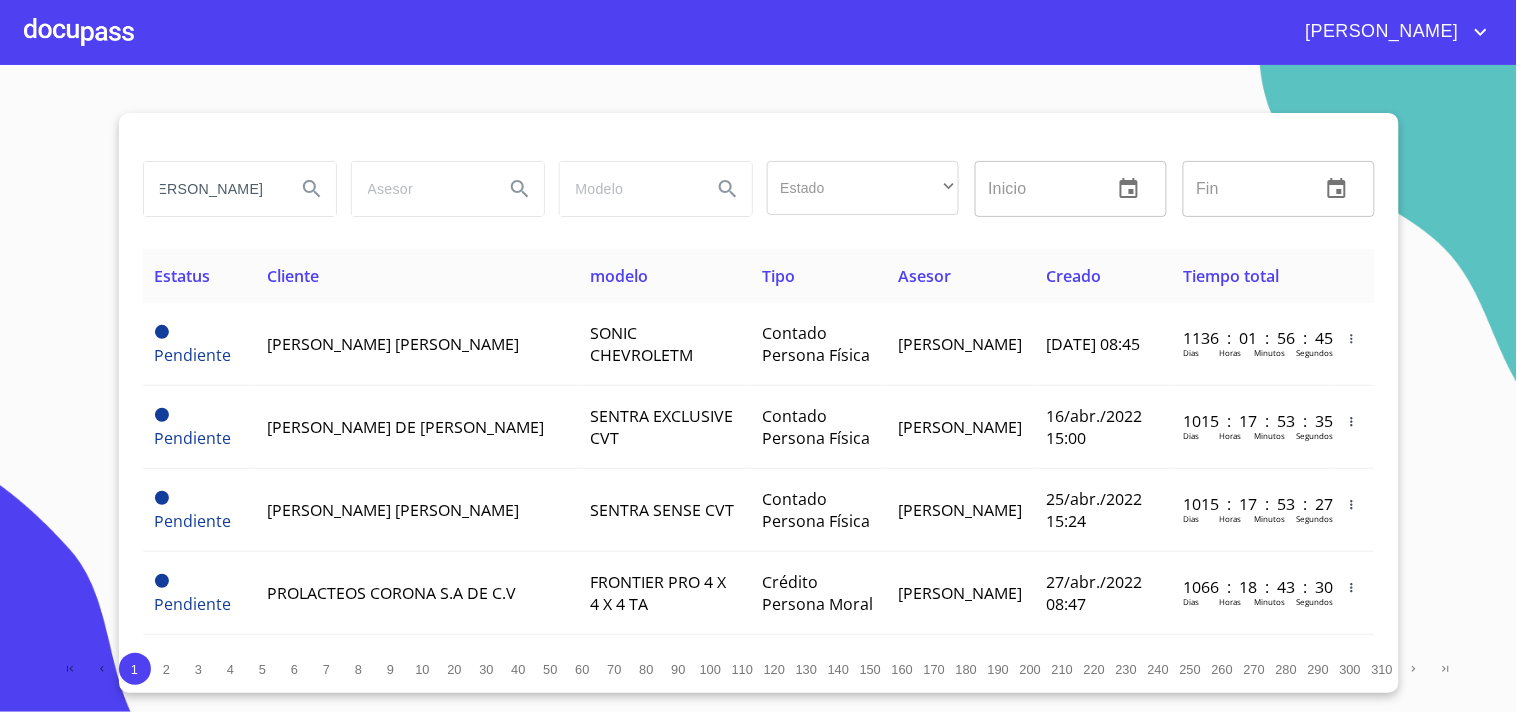 type on "[PERSON_NAME]" 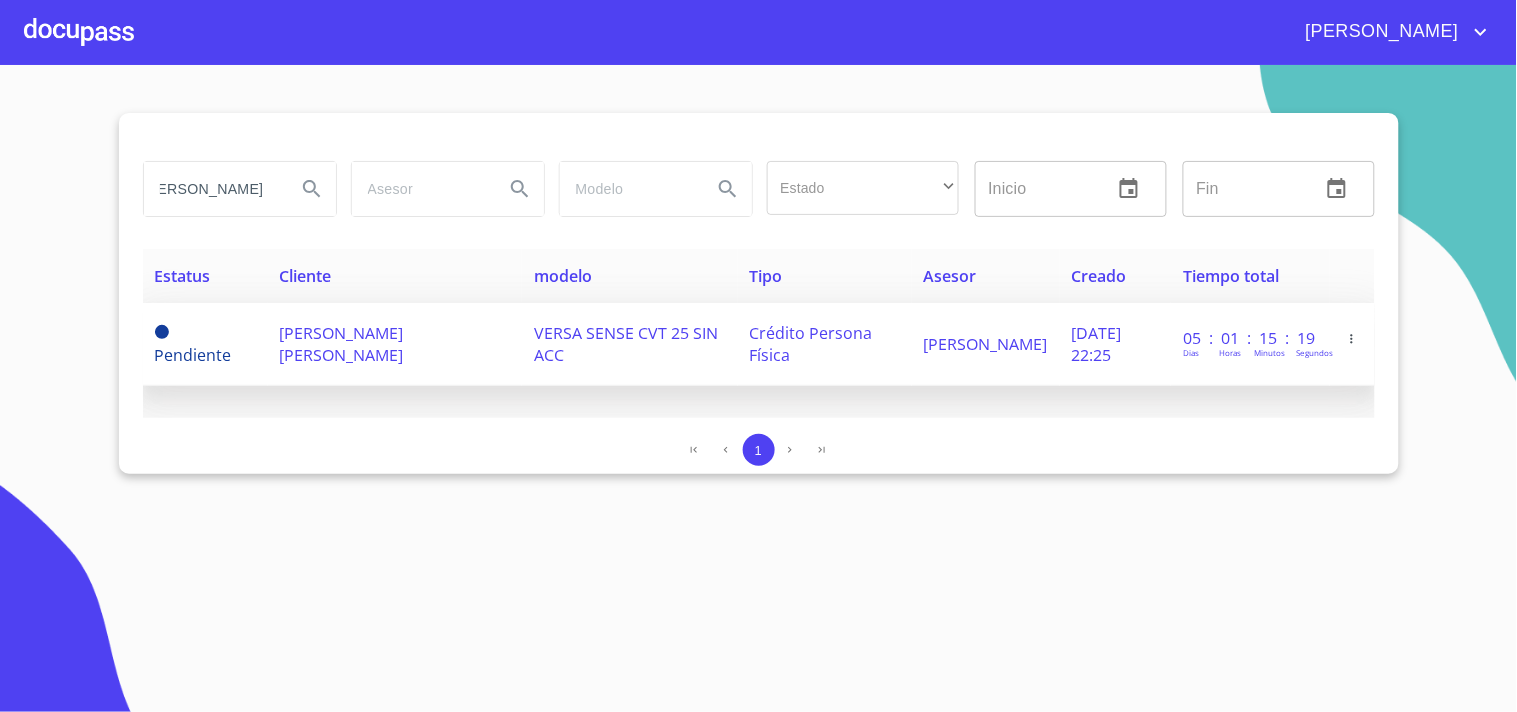 click on "[PERSON_NAME] [PERSON_NAME]" at bounding box center [395, 344] 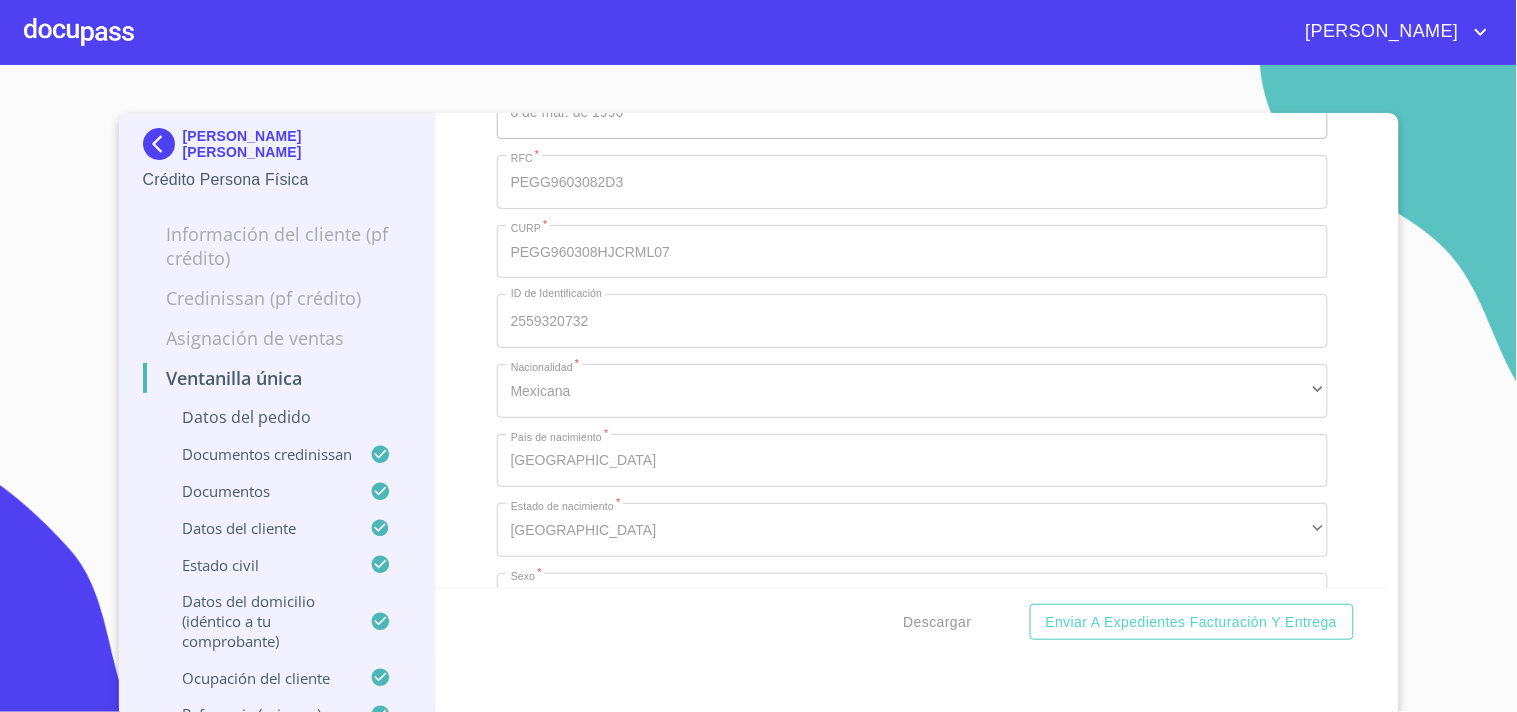 scroll, scrollTop: 6590, scrollLeft: 0, axis: vertical 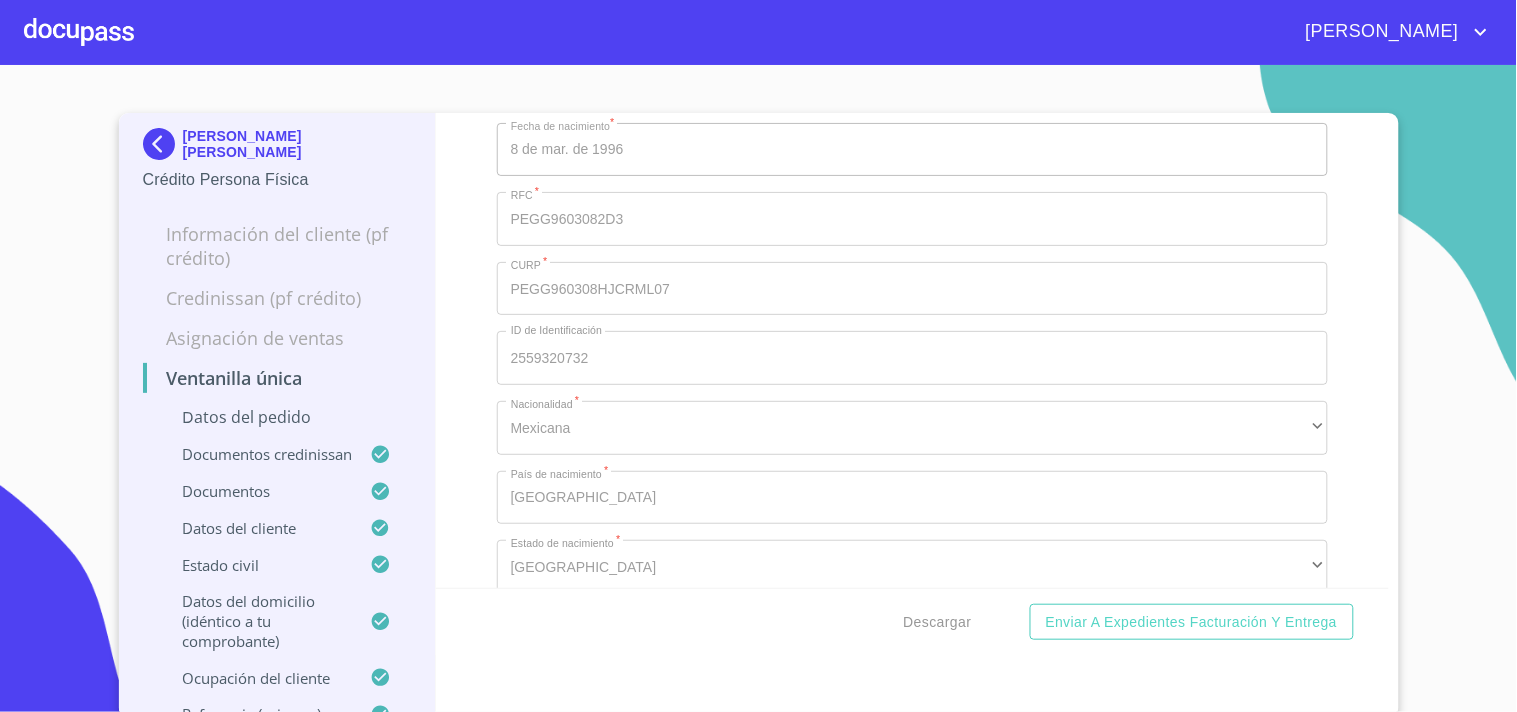 click at bounding box center [79, 32] 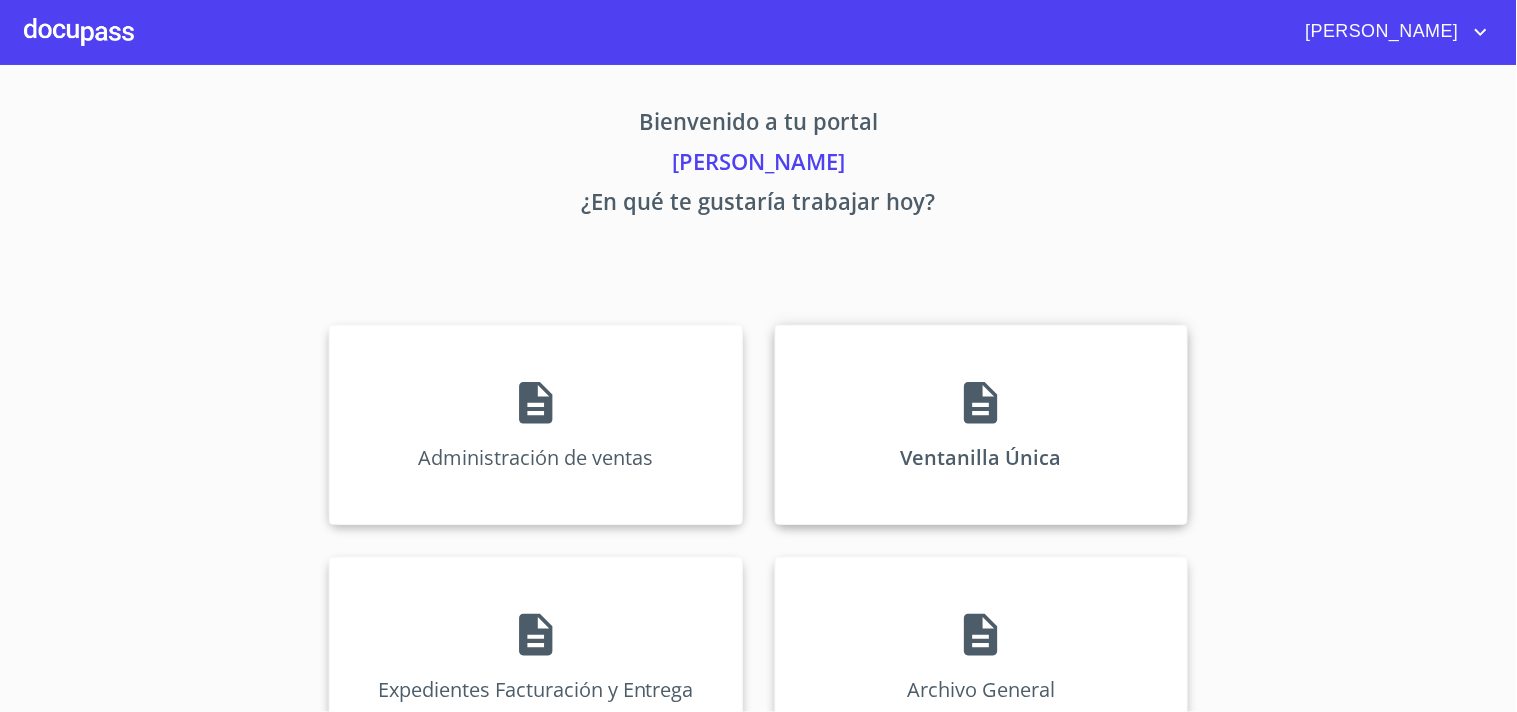 click on "Ventanilla Única" at bounding box center (981, 425) 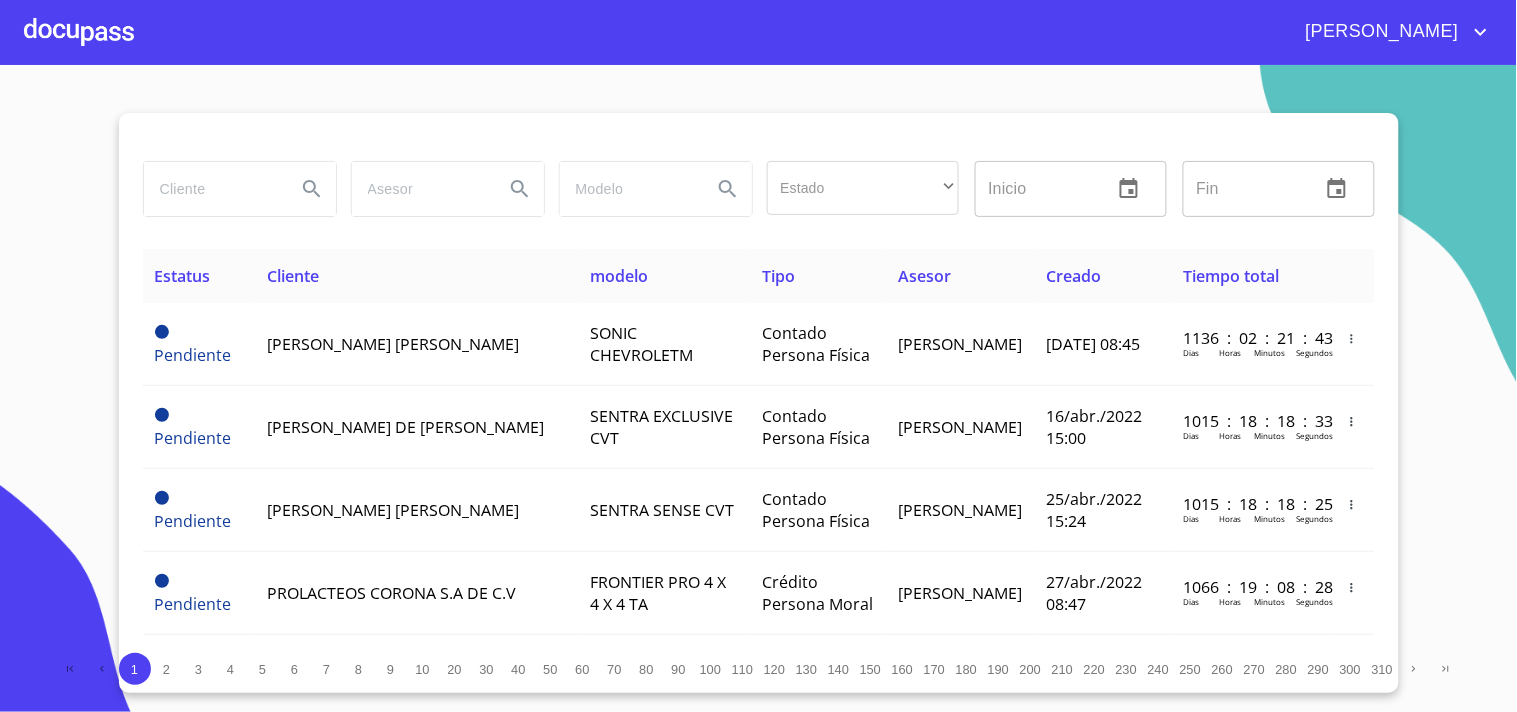 click at bounding box center [212, 189] 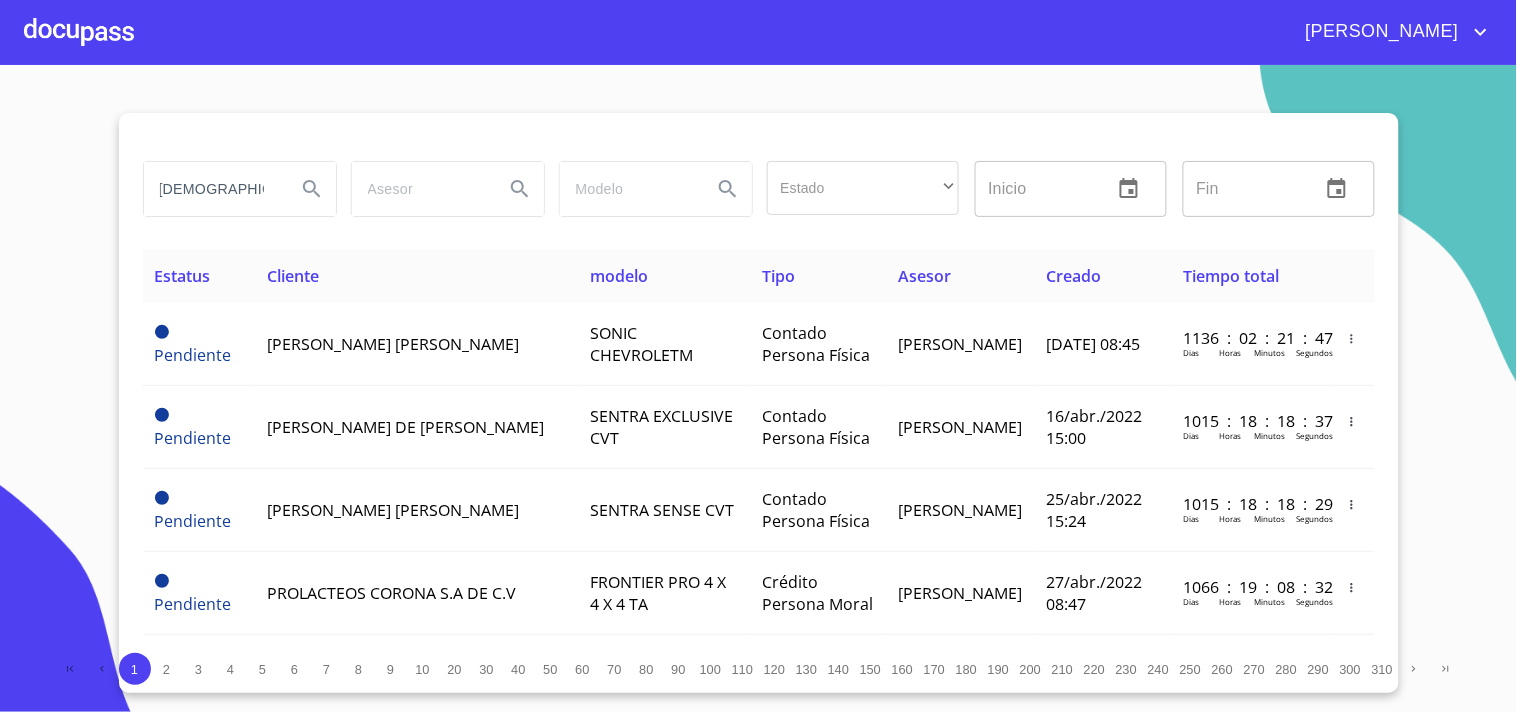 scroll, scrollTop: 0, scrollLeft: 4, axis: horizontal 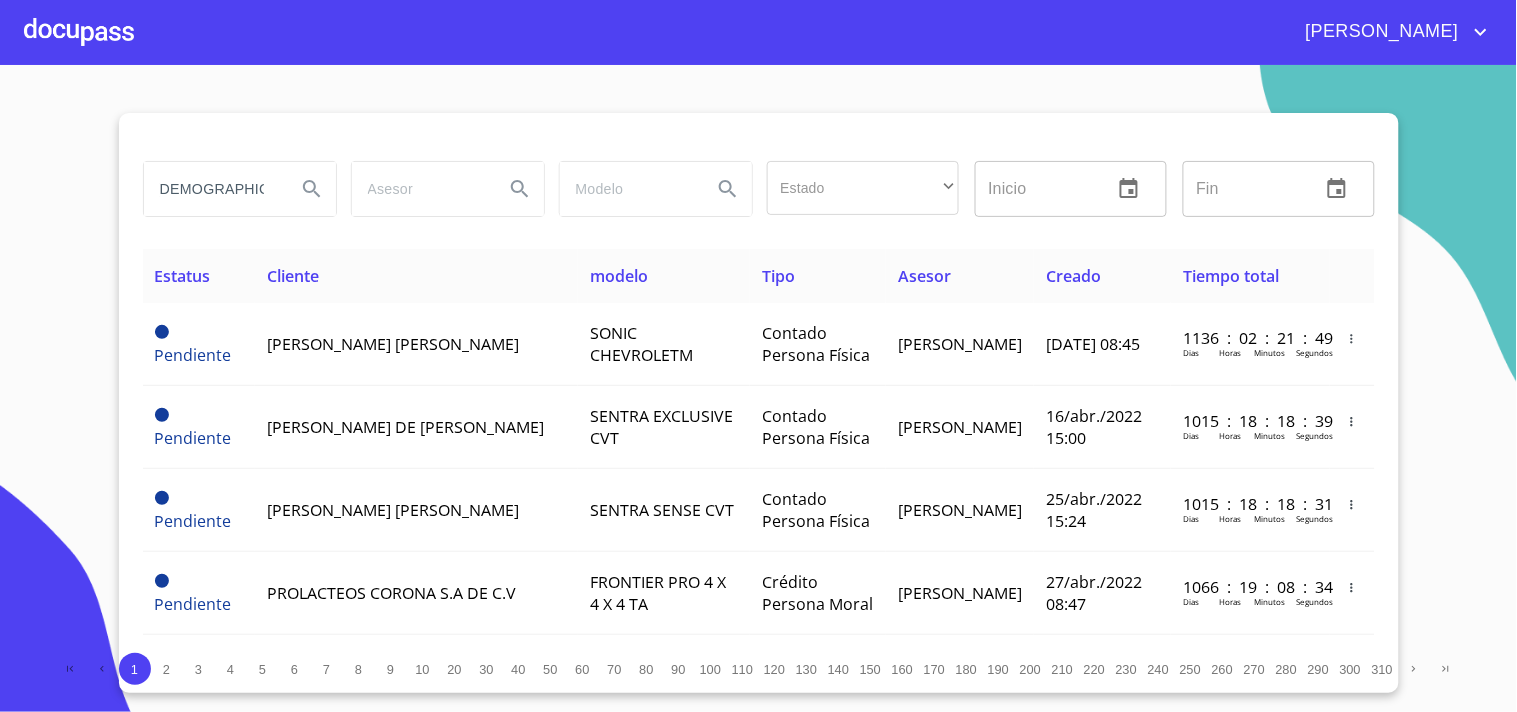 type on "[DEMOGRAPHIC_DATA][PERSON_NAME]" 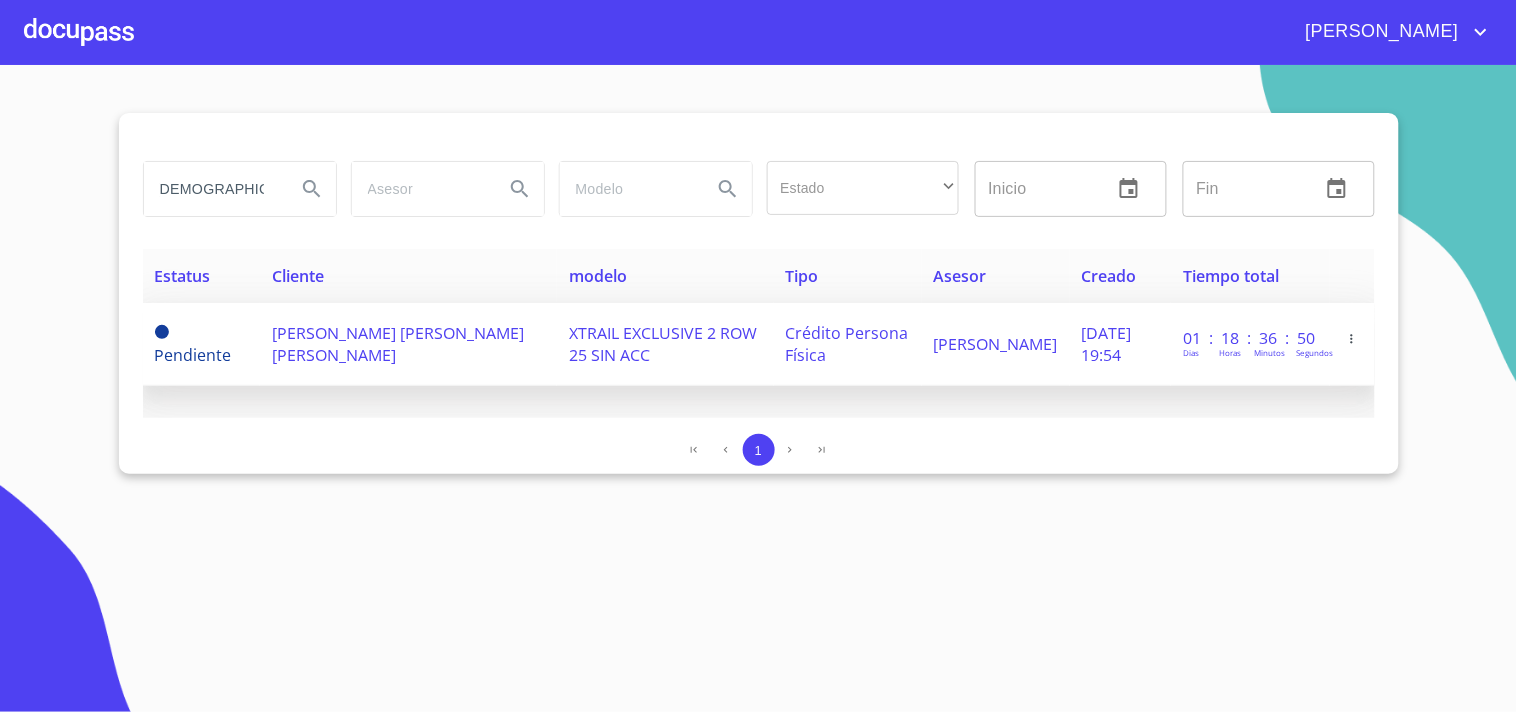 scroll, scrollTop: 0, scrollLeft: 0, axis: both 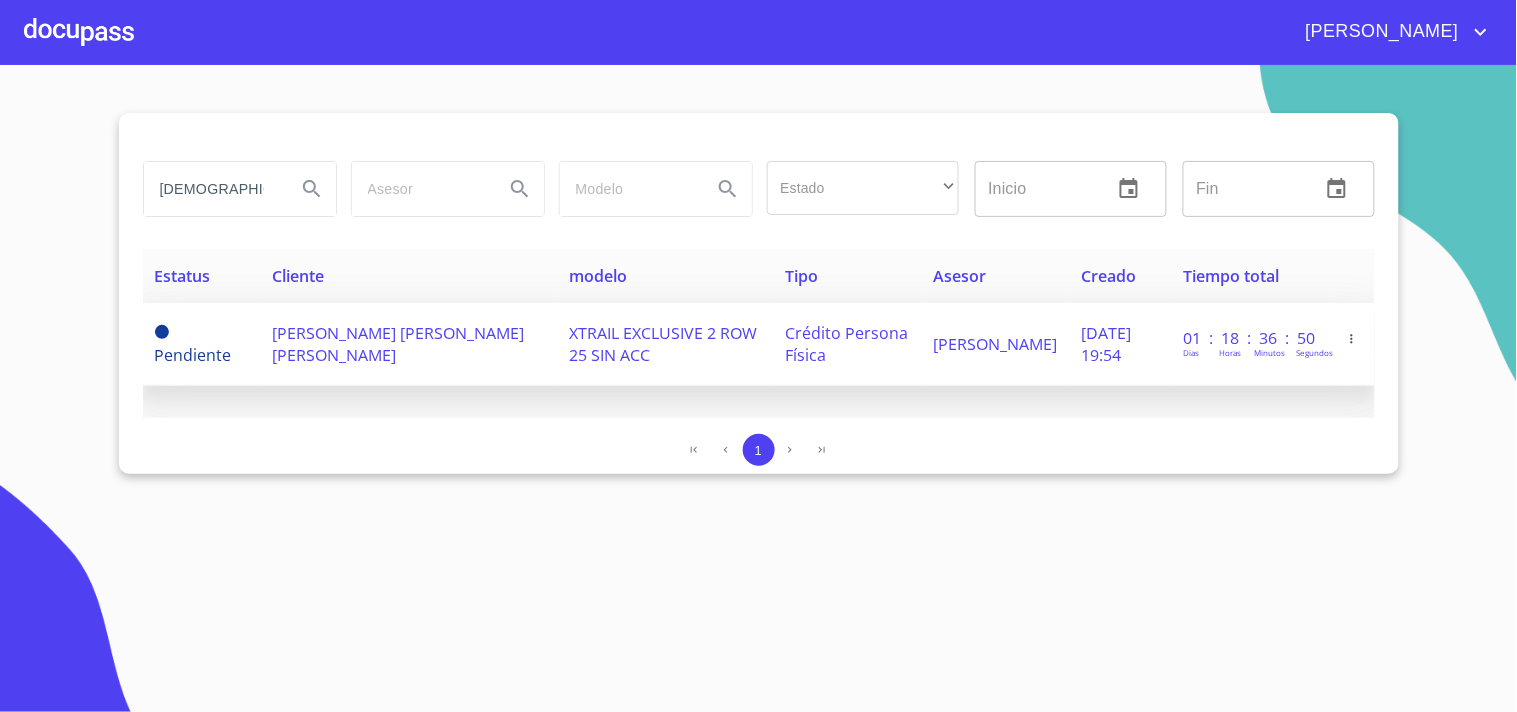 click on "XTRAIL EXCLUSIVE 2 ROW 25 SIN ACC" at bounding box center [665, 344] 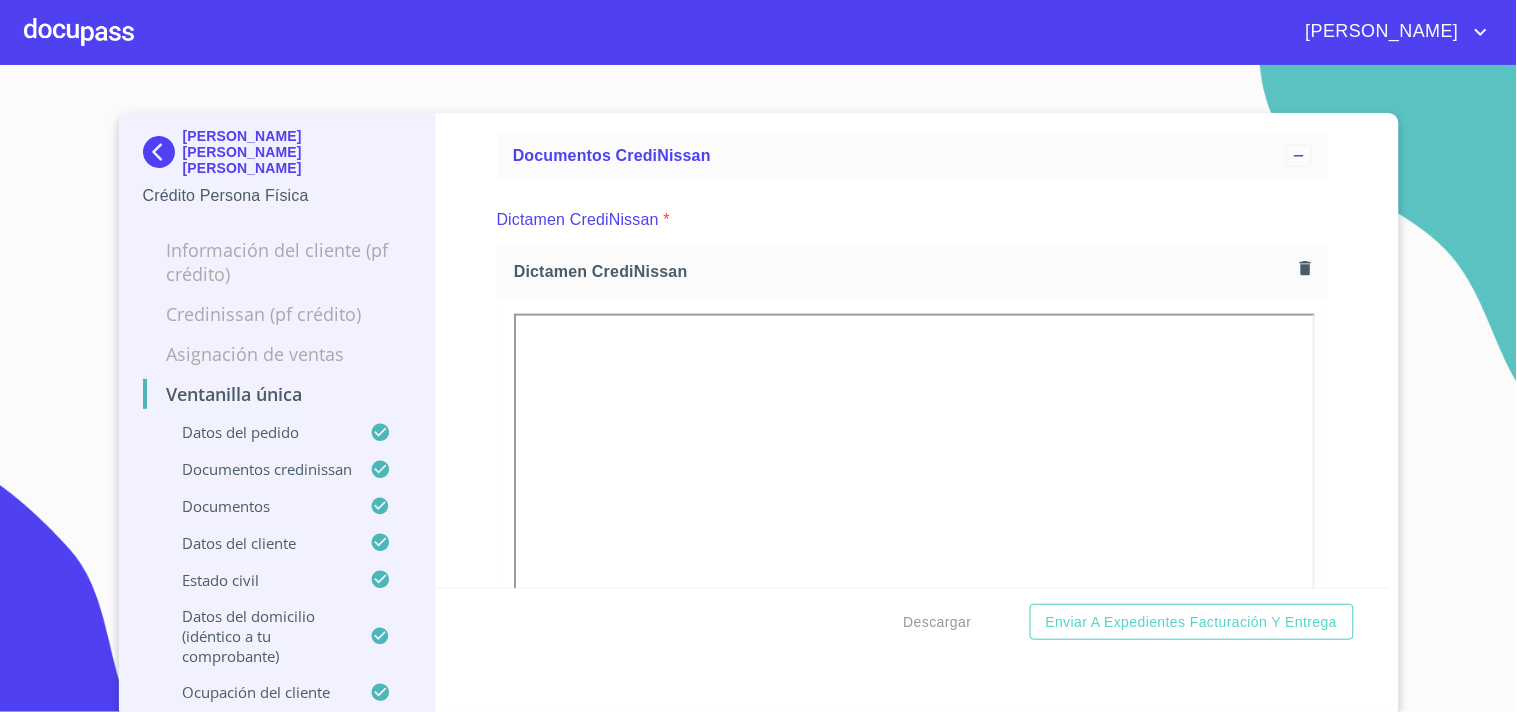 scroll, scrollTop: 4212, scrollLeft: 0, axis: vertical 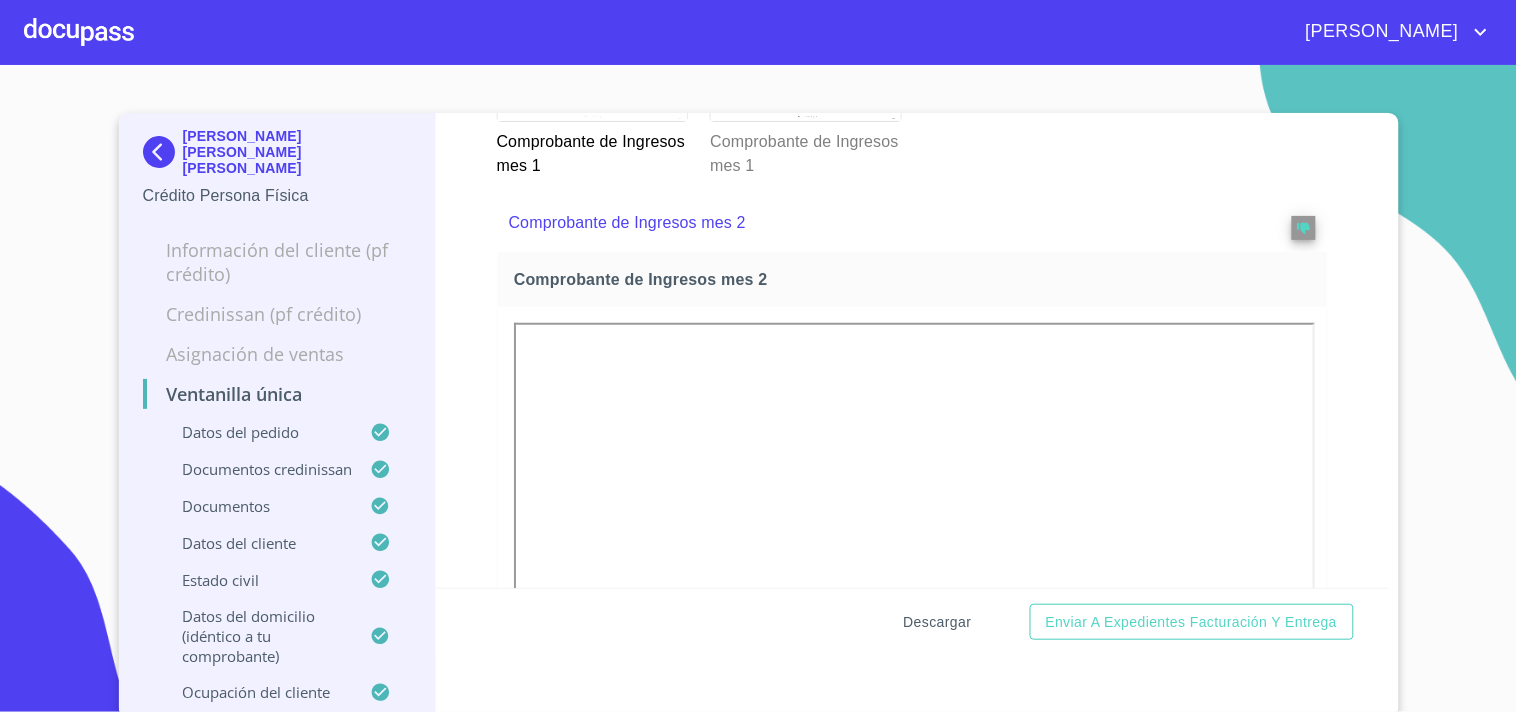click on "Descargar" at bounding box center [938, 622] 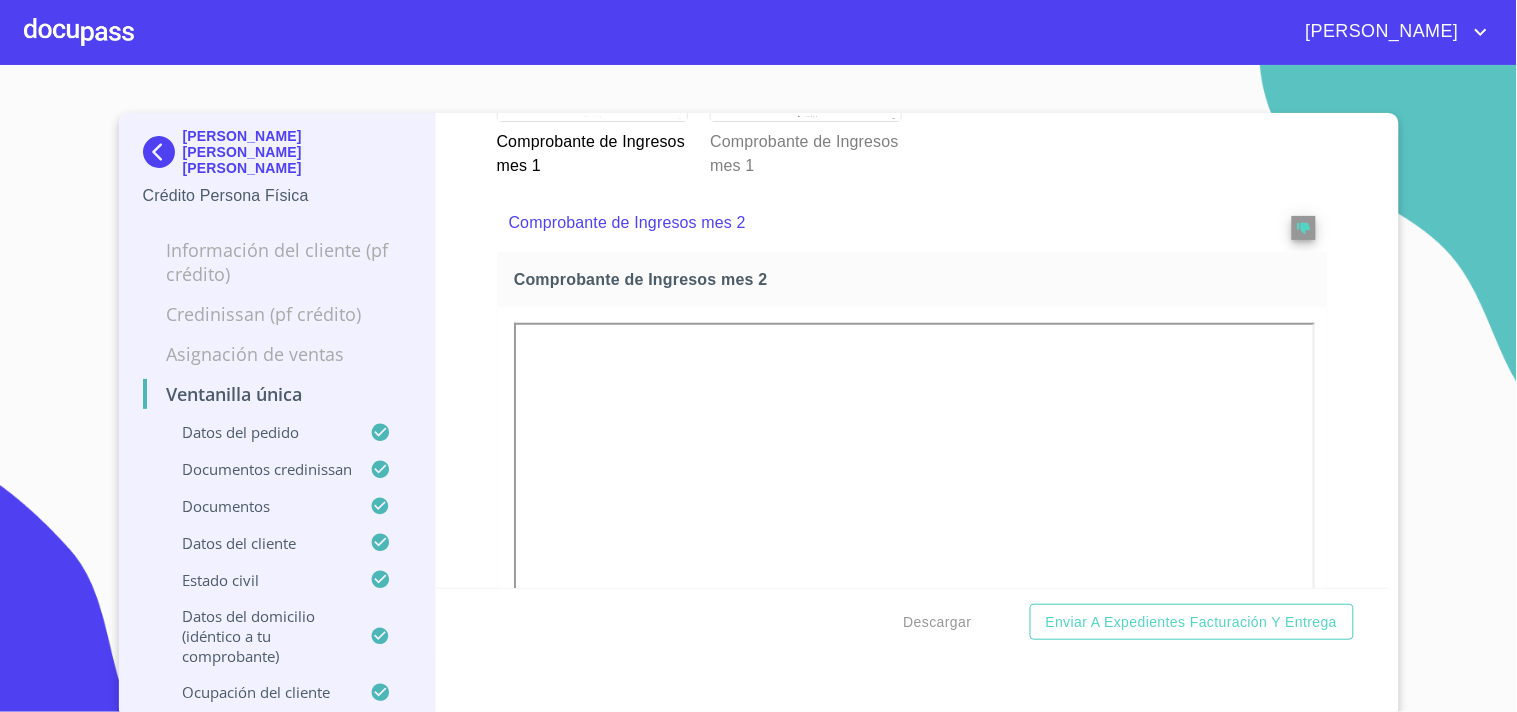 click on "[PERSON_NAME]" at bounding box center [813, 32] 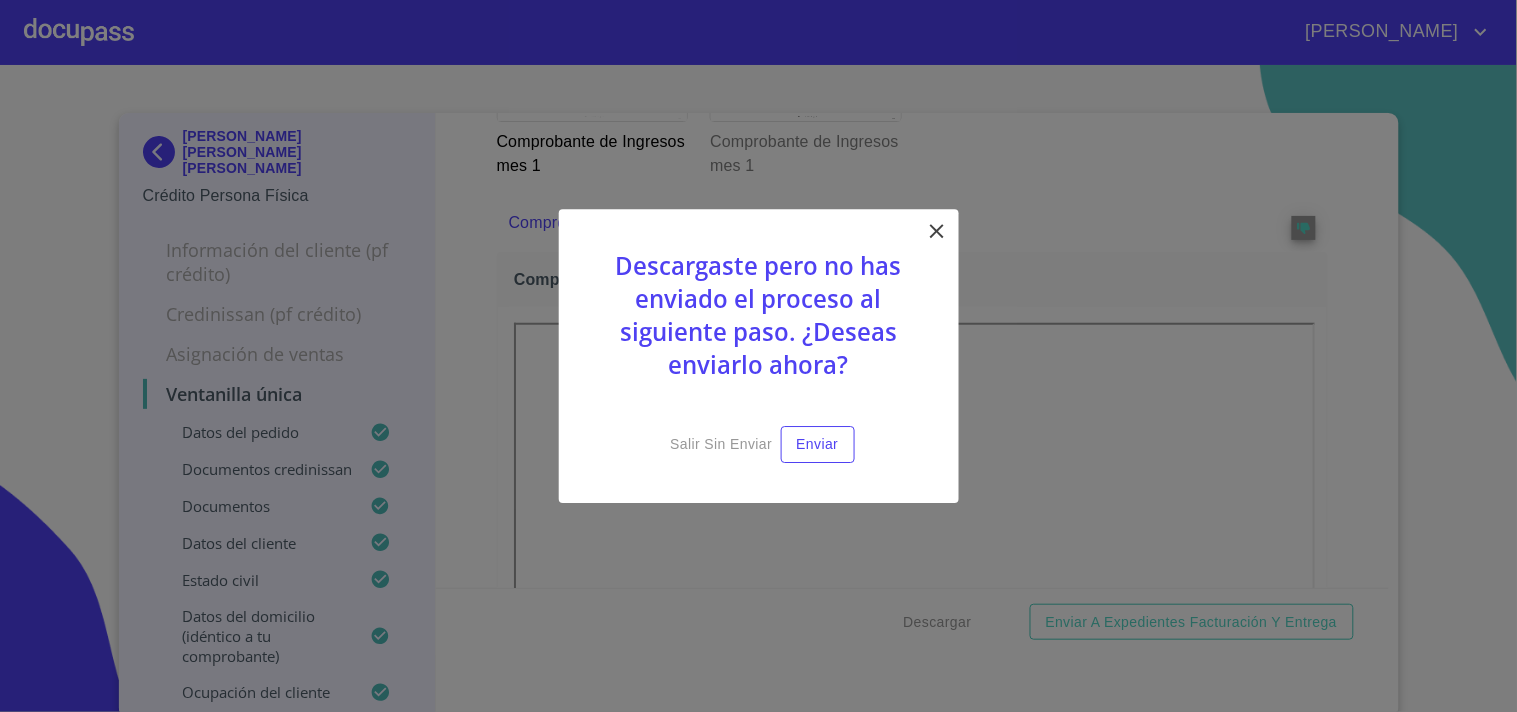 click 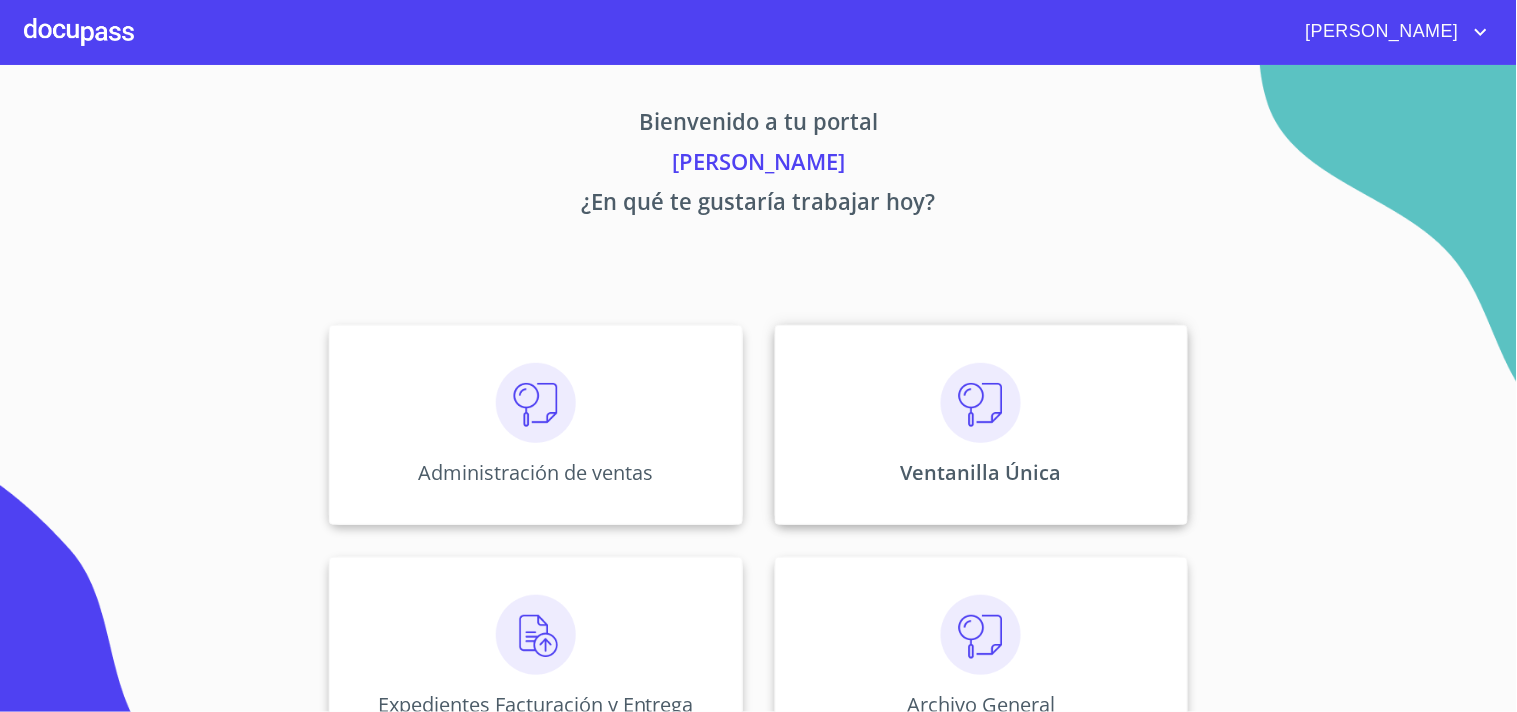 click on "Ventanilla Única" at bounding box center (981, 425) 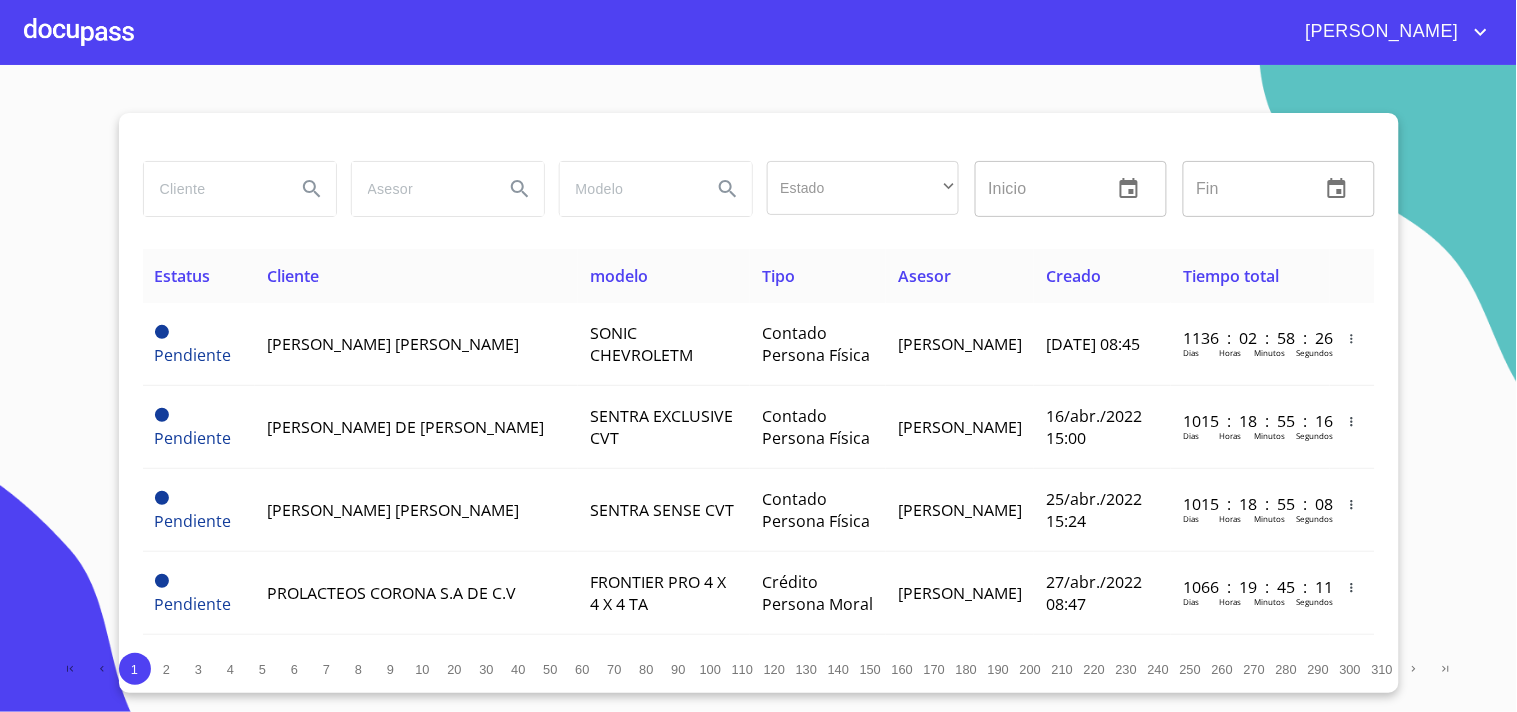 click at bounding box center (212, 189) 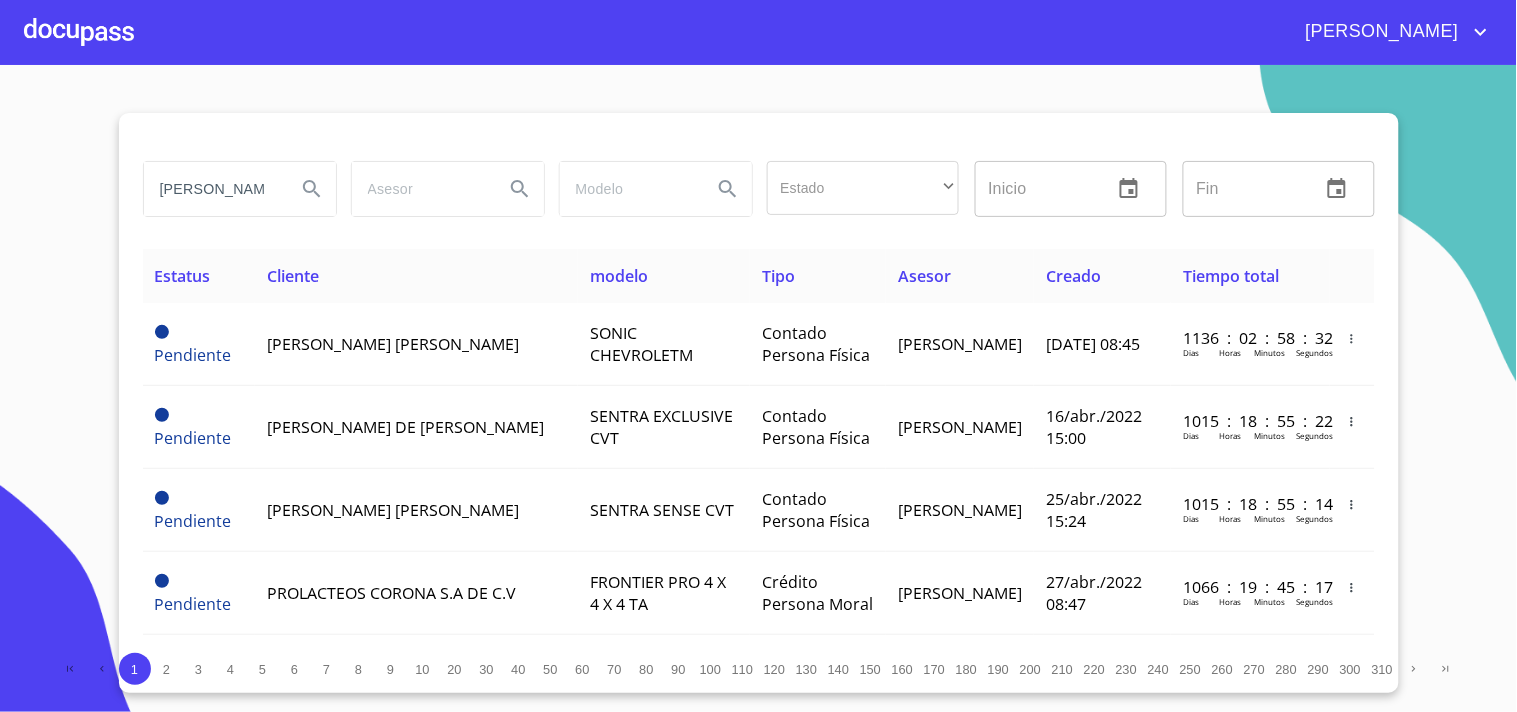 type on "[PERSON_NAME] [PERSON_NAME]" 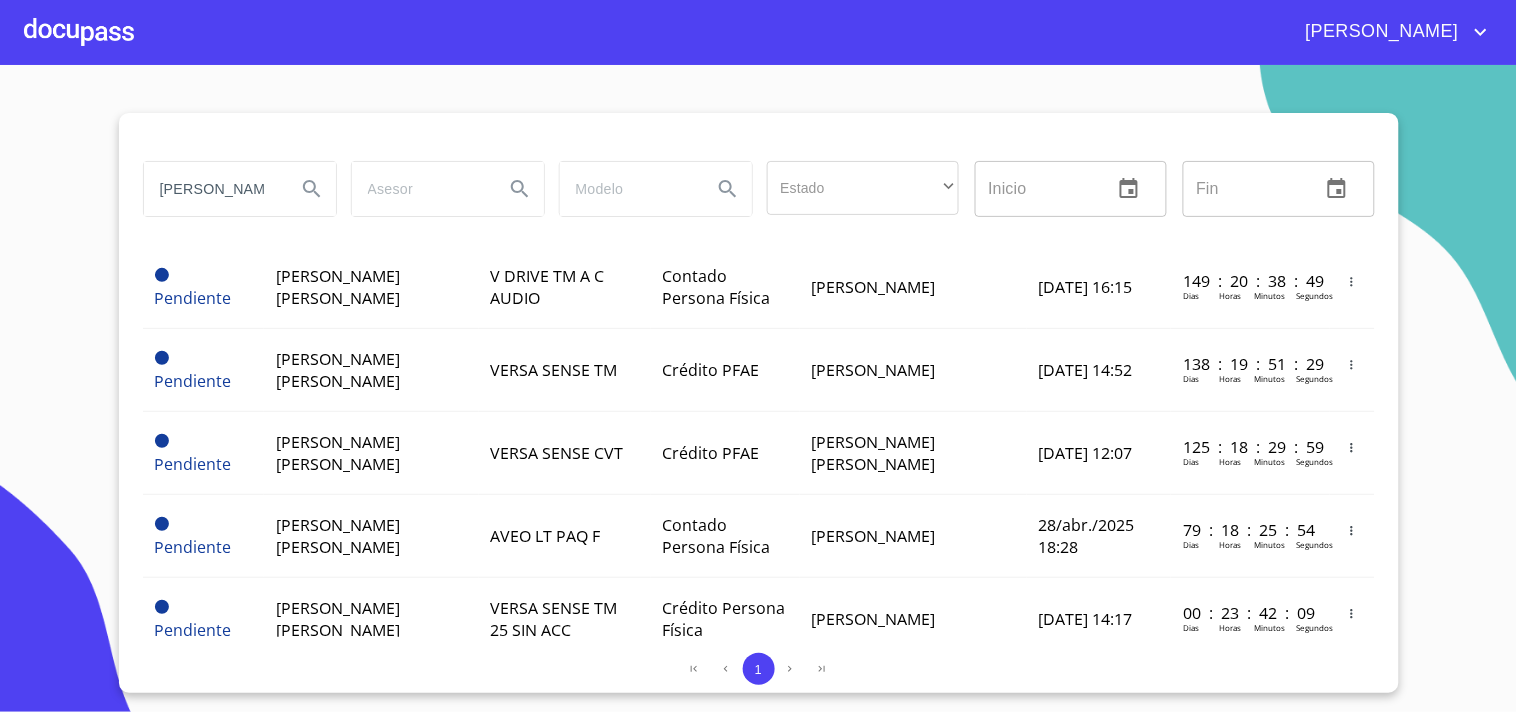 scroll, scrollTop: 666, scrollLeft: 0, axis: vertical 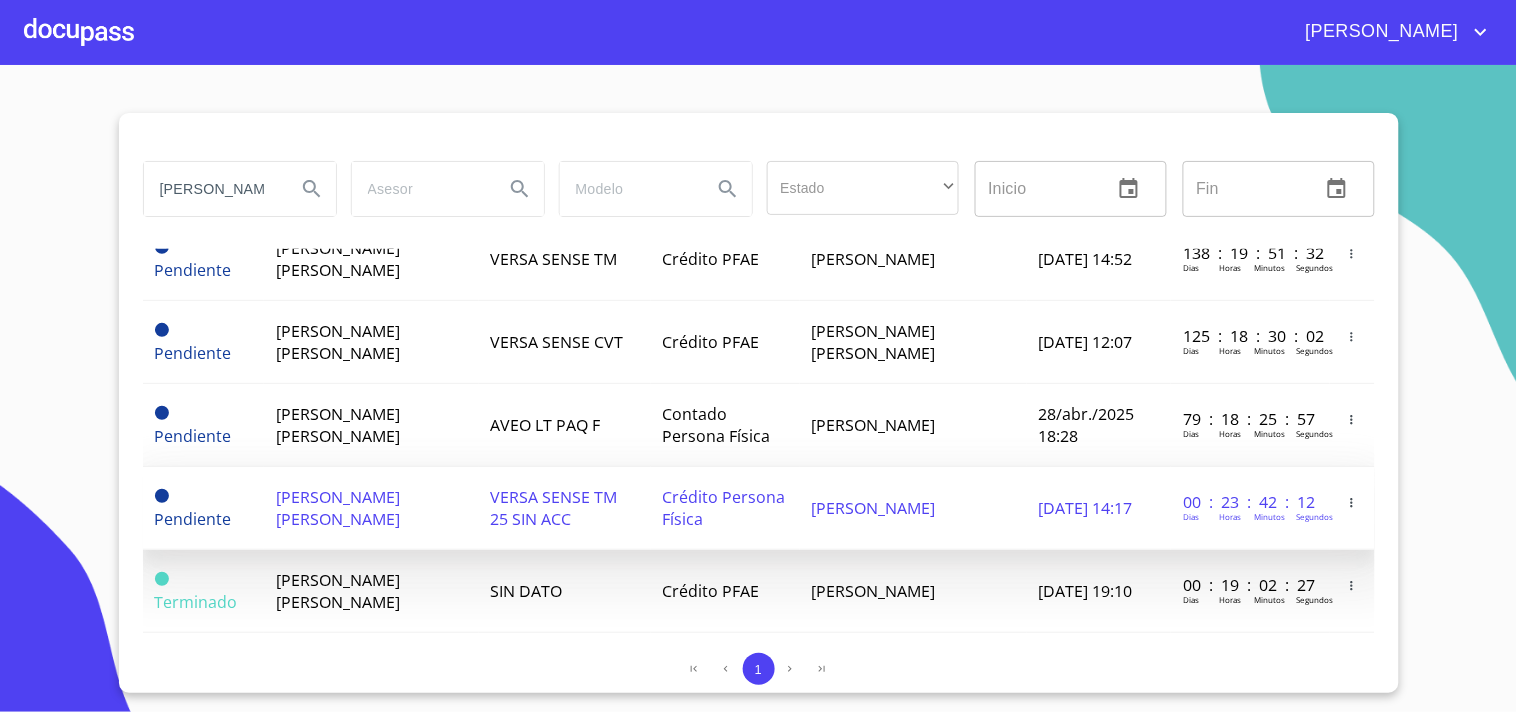 click on "VERSA SENSE TM 25 SIN ACC" at bounding box center [554, 508] 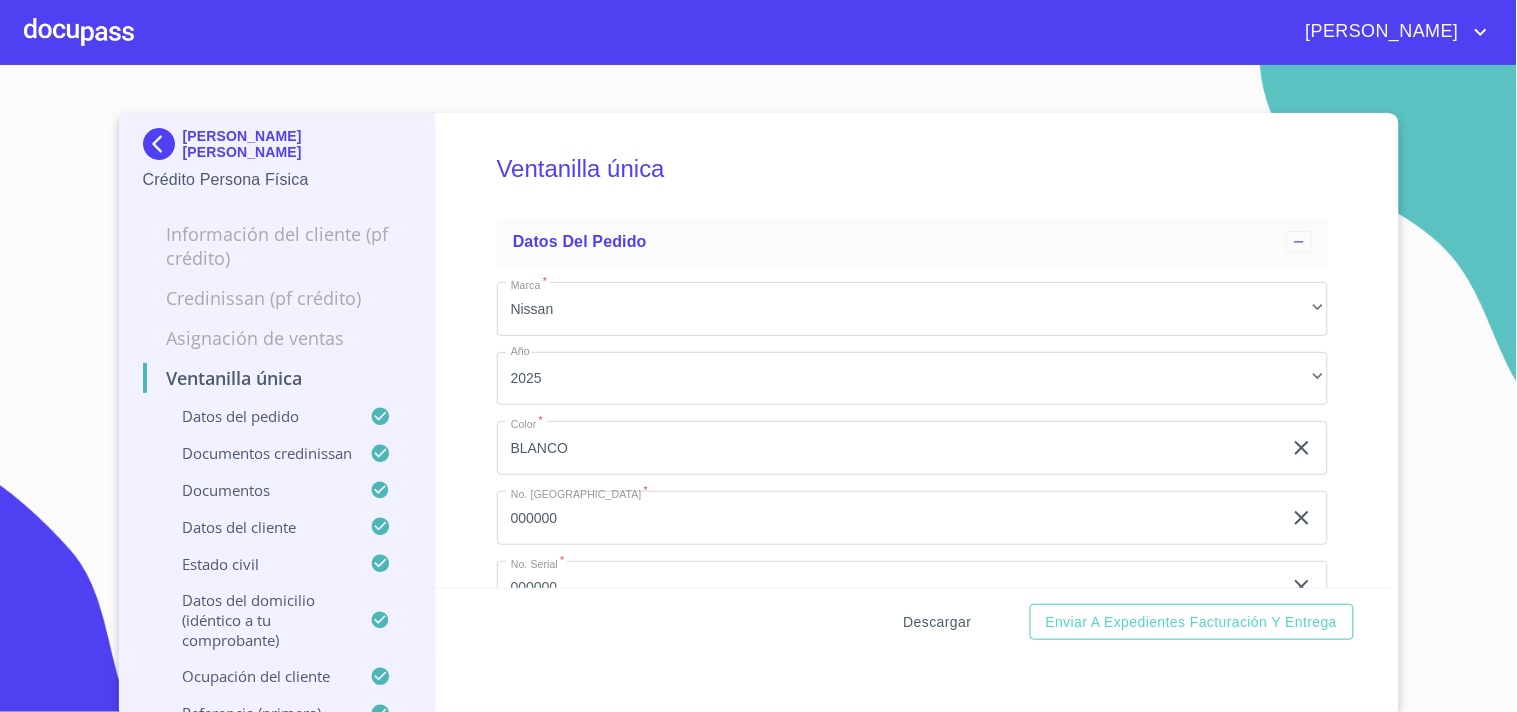click on "Descargar" at bounding box center [938, 622] 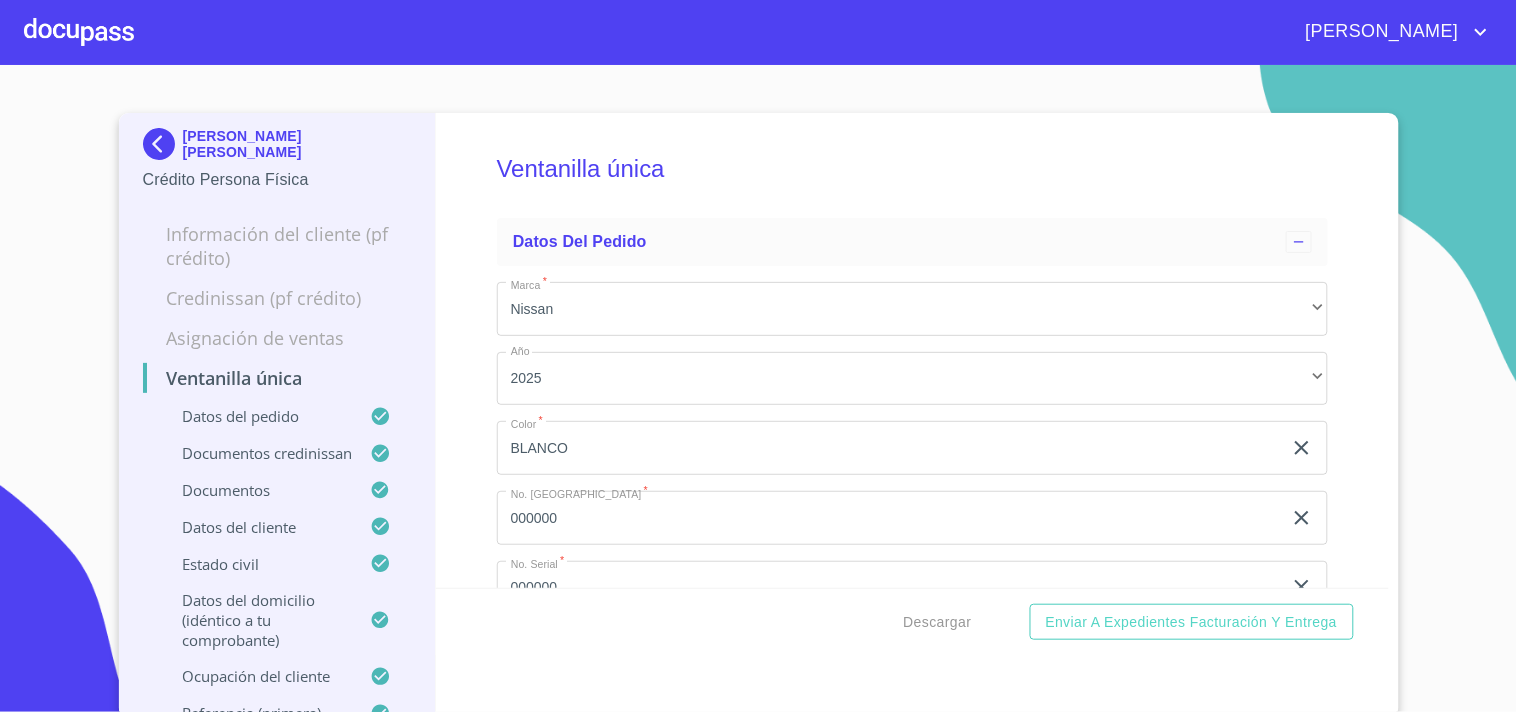 scroll, scrollTop: 8160, scrollLeft: 0, axis: vertical 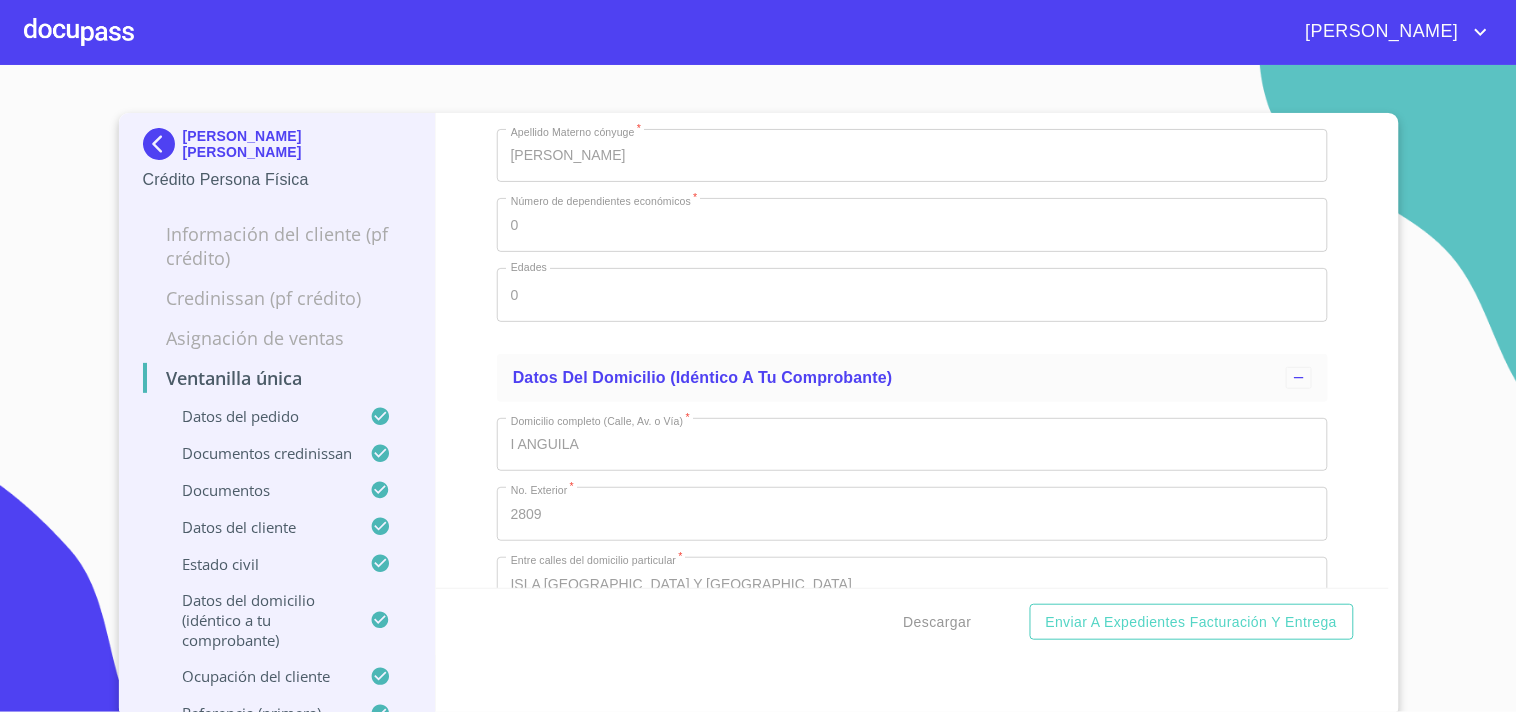 click at bounding box center [79, 32] 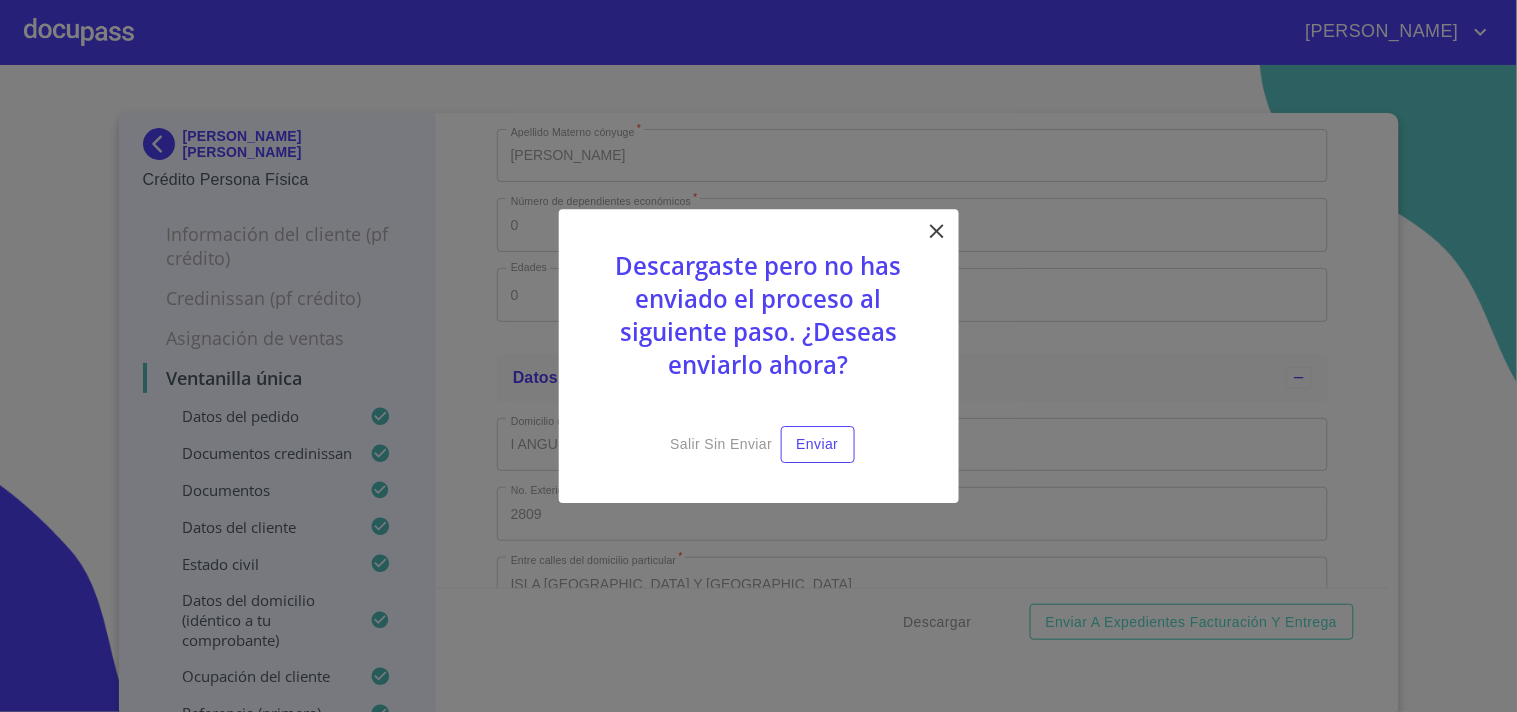 click 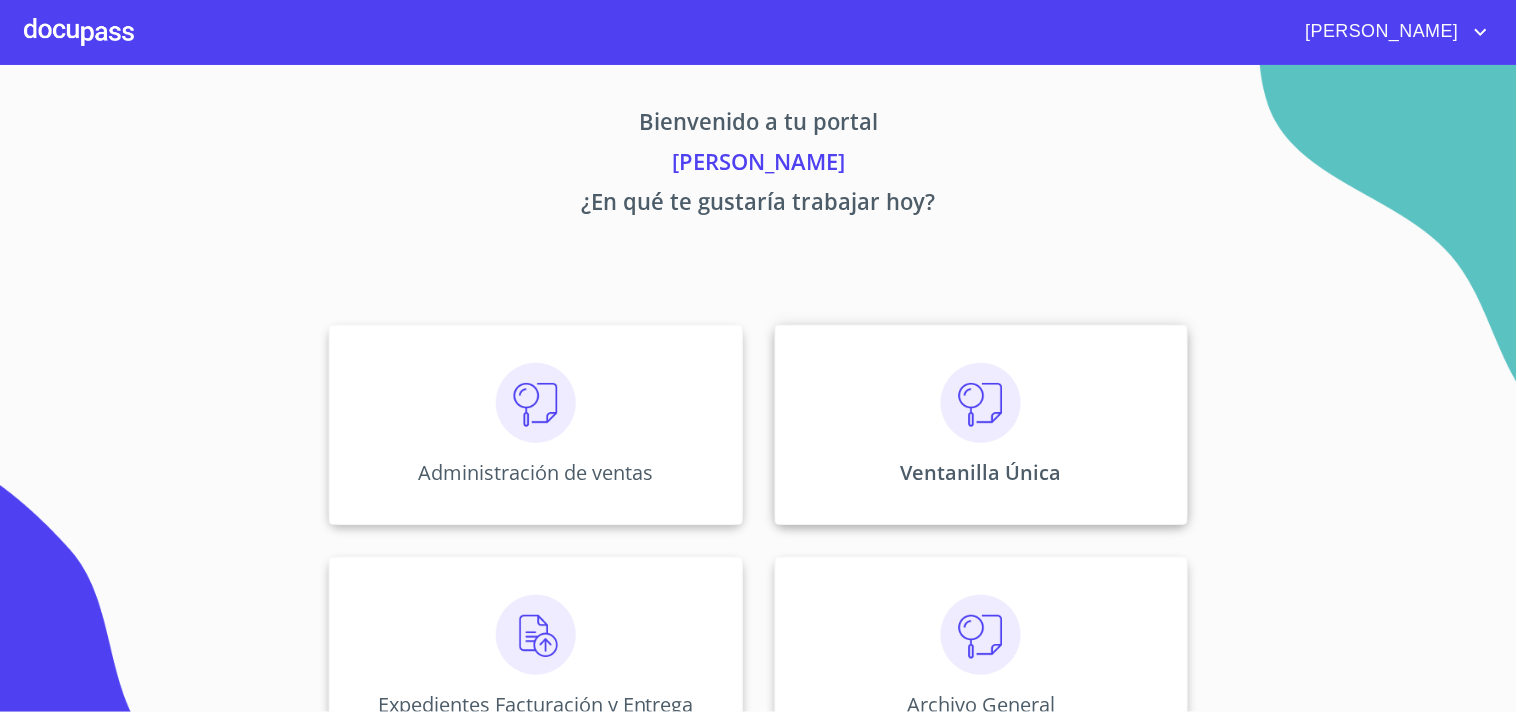 click at bounding box center [981, 403] 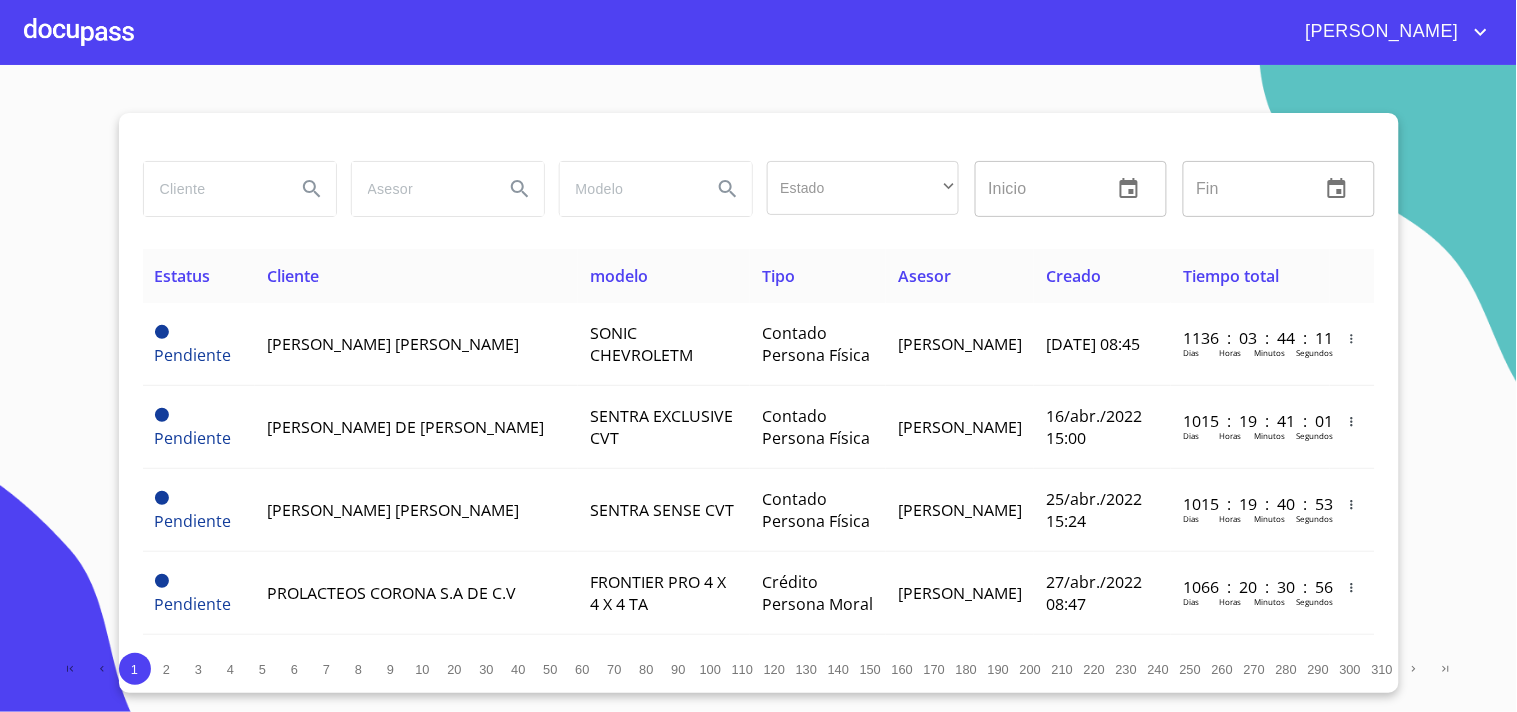 click at bounding box center (212, 189) 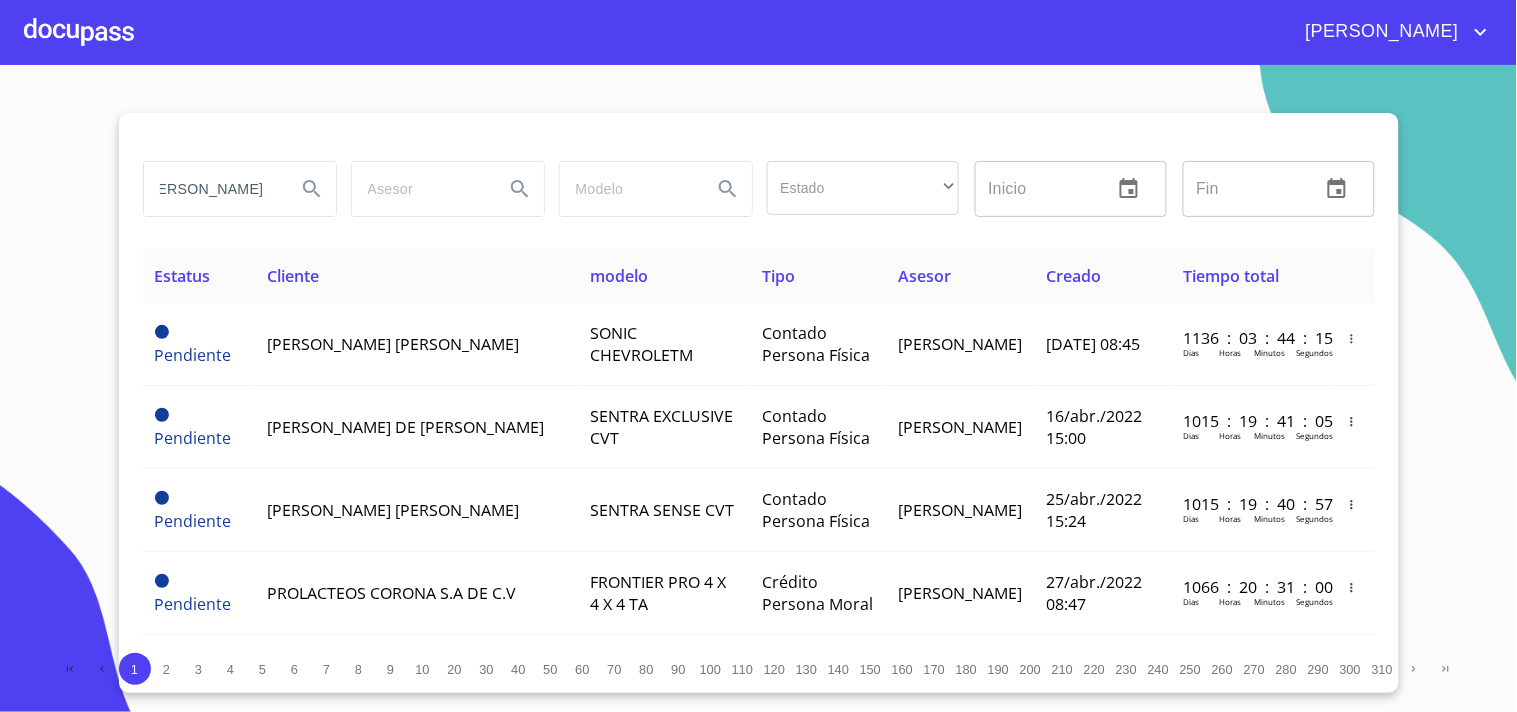 scroll, scrollTop: 0, scrollLeft: 30, axis: horizontal 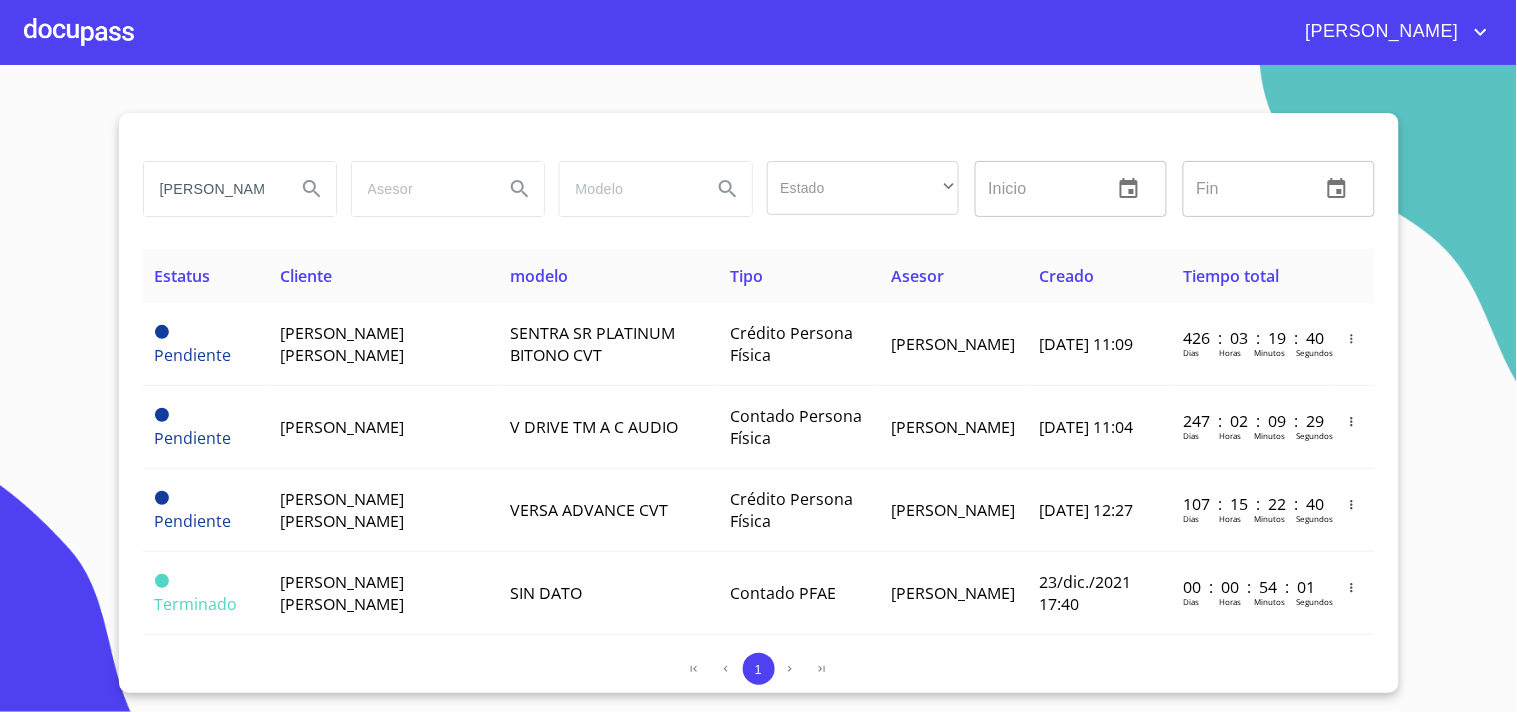 drag, startPoint x: 254, startPoint y: 193, endPoint x: 0, endPoint y: 234, distance: 257.28778 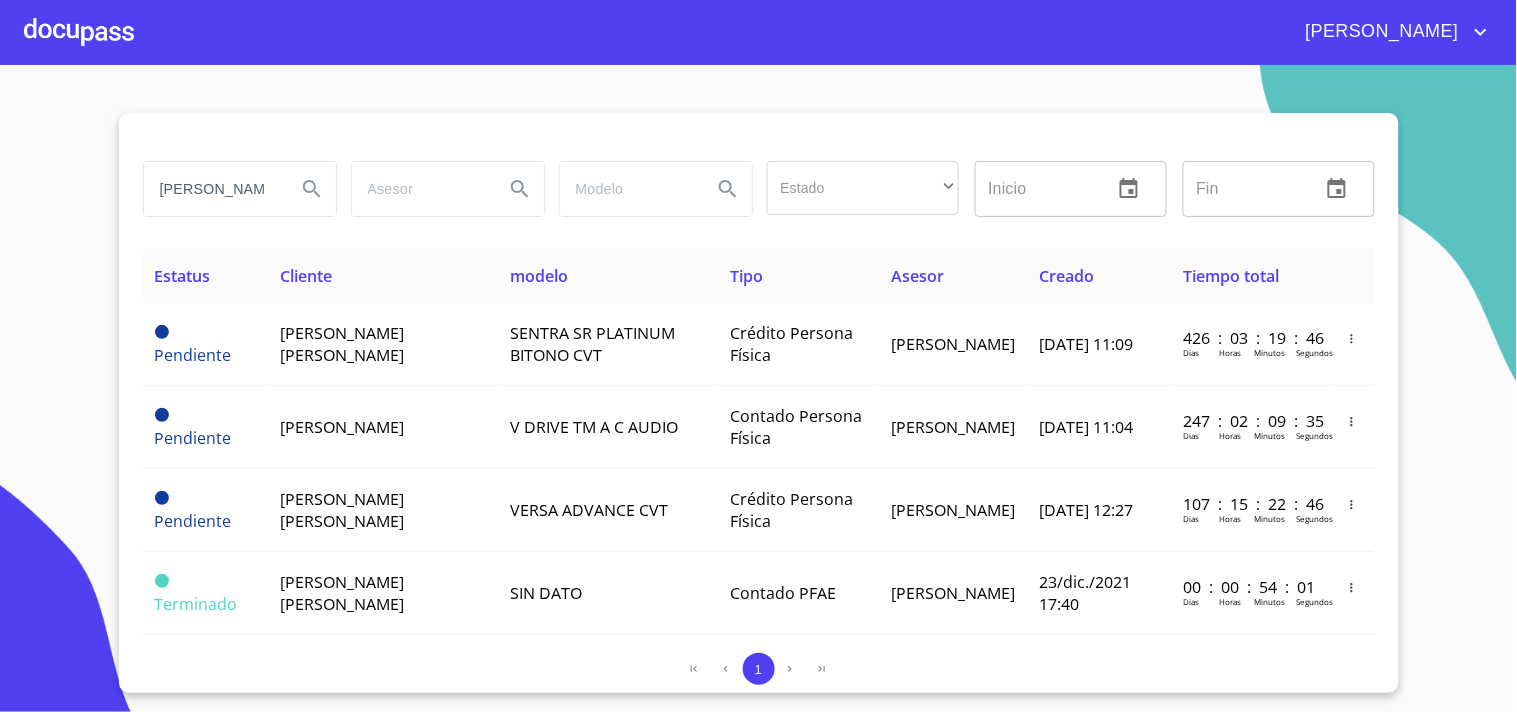 type on "[PERSON_NAME]" 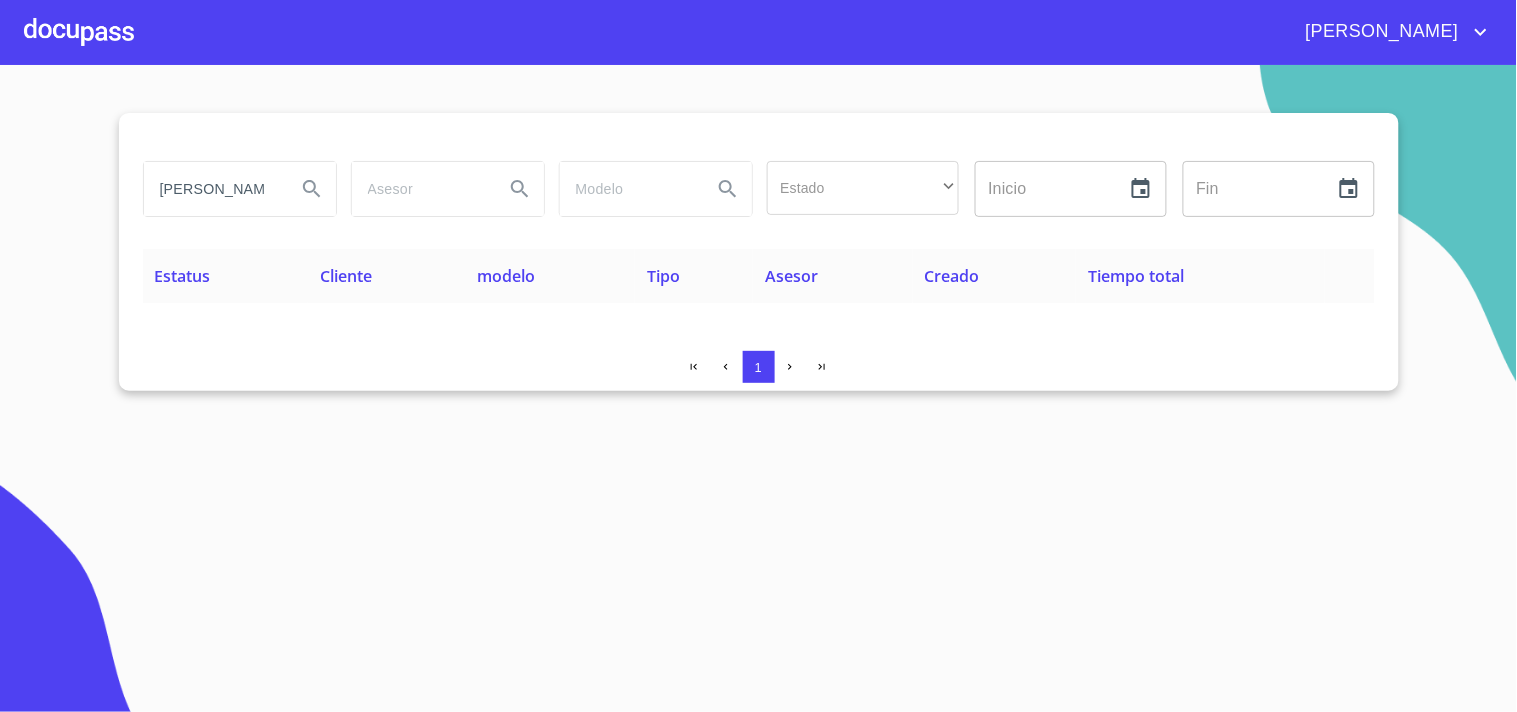 click at bounding box center (79, 32) 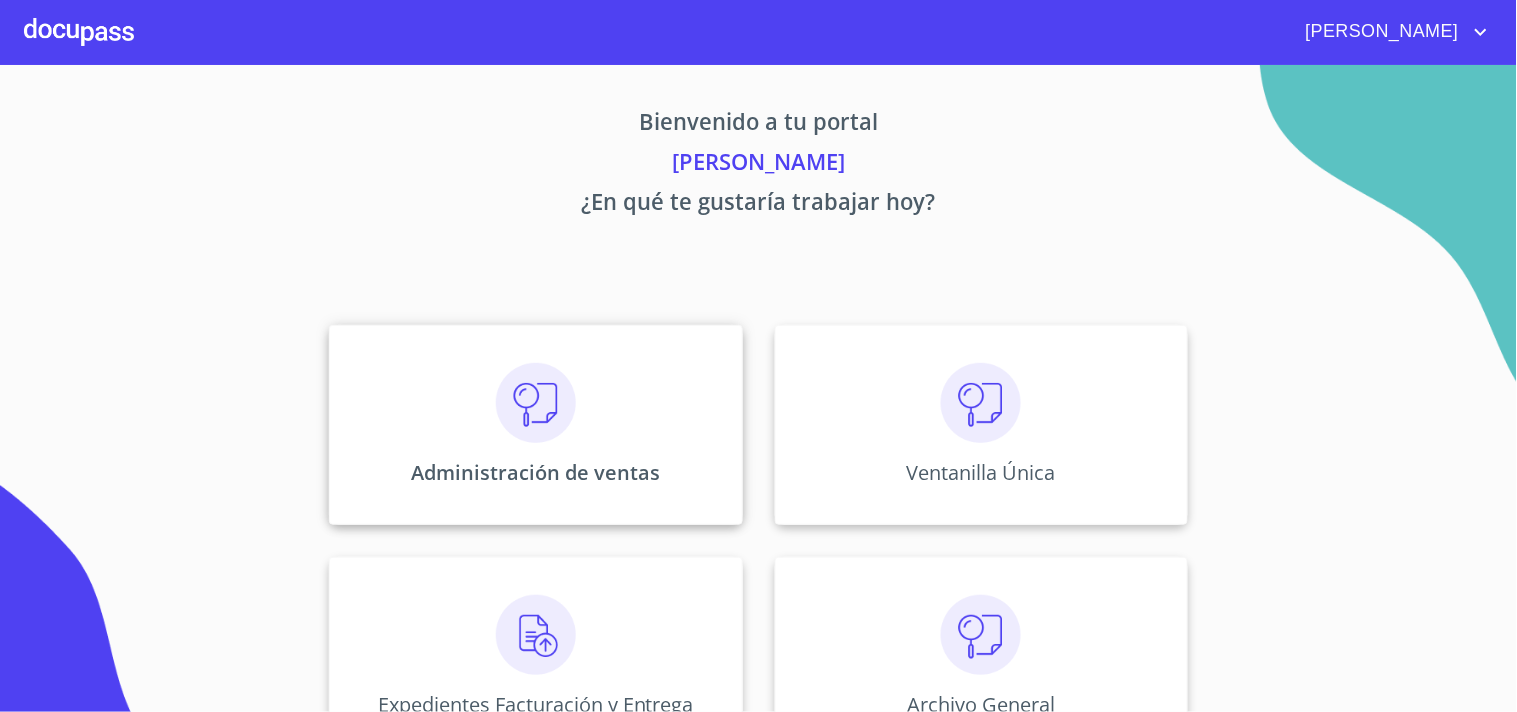 click at bounding box center (536, 403) 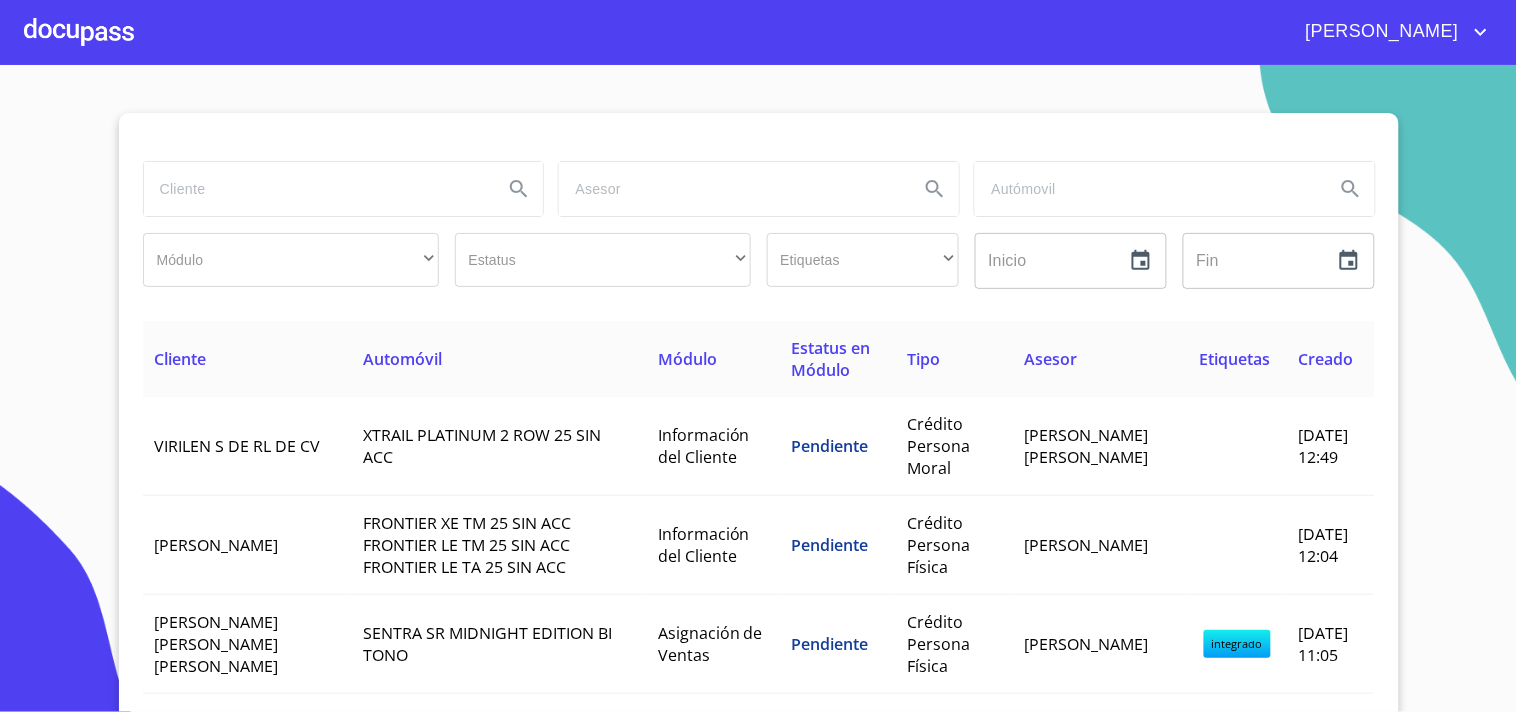 click at bounding box center [316, 189] 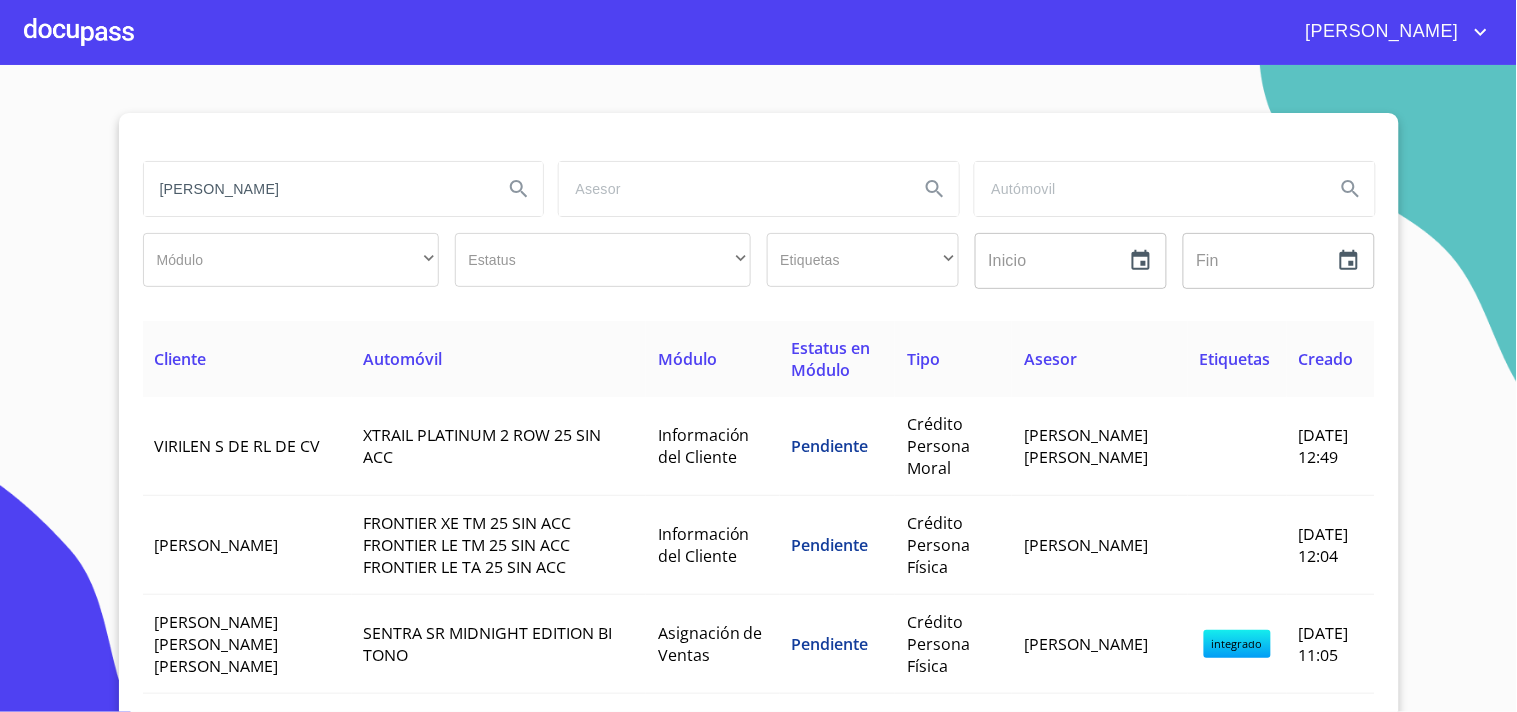 type on "[PERSON_NAME]" 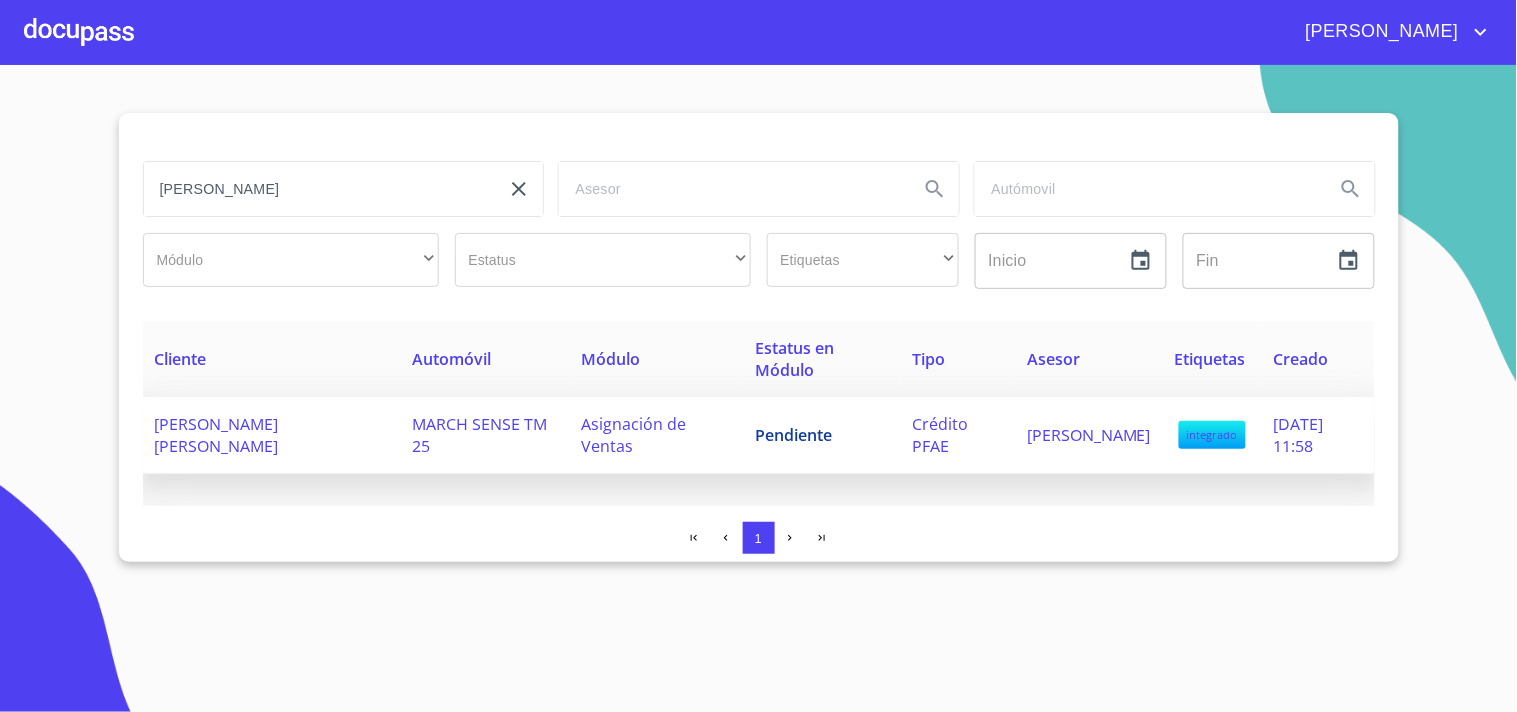 drag, startPoint x: 990, startPoint y: 431, endPoint x: 990, endPoint y: 444, distance: 13 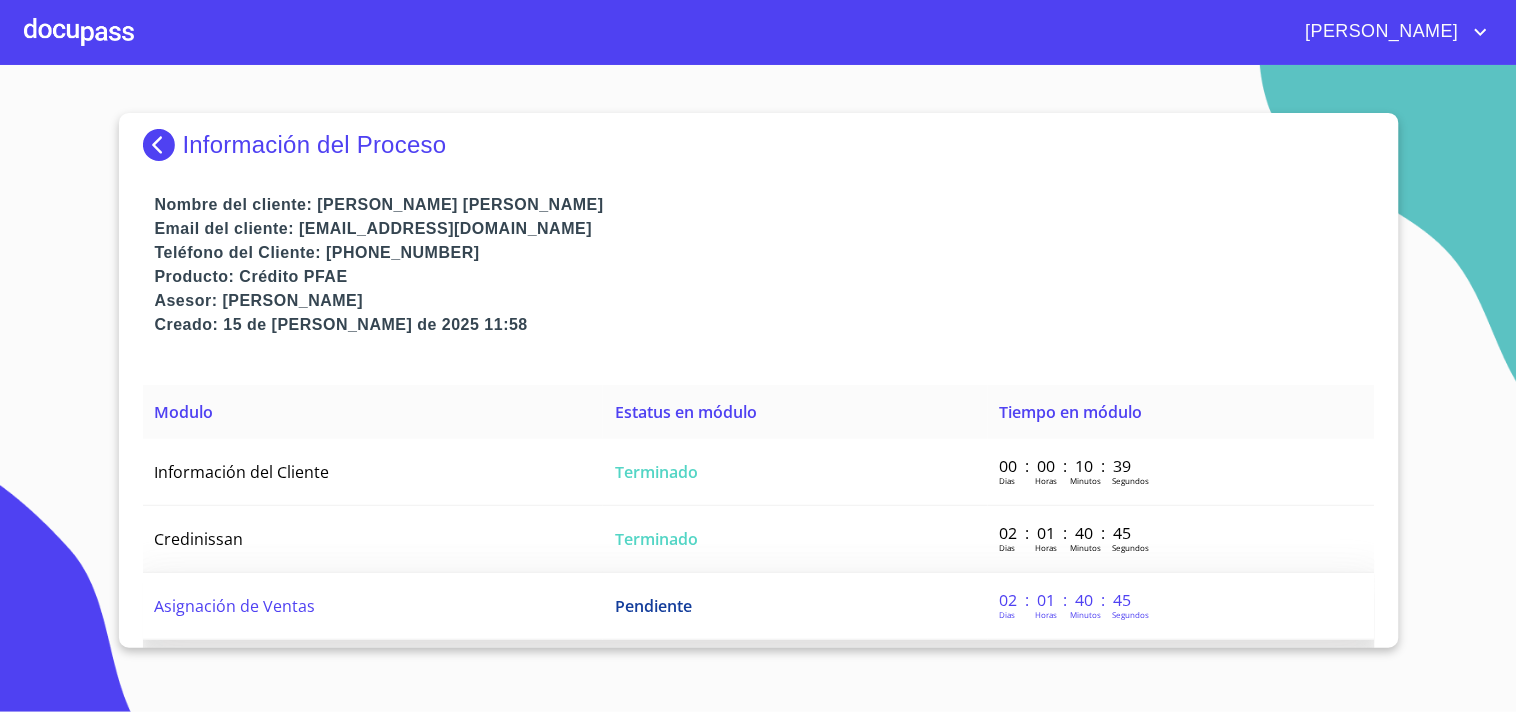 click on "Pendiente" at bounding box center [795, 606] 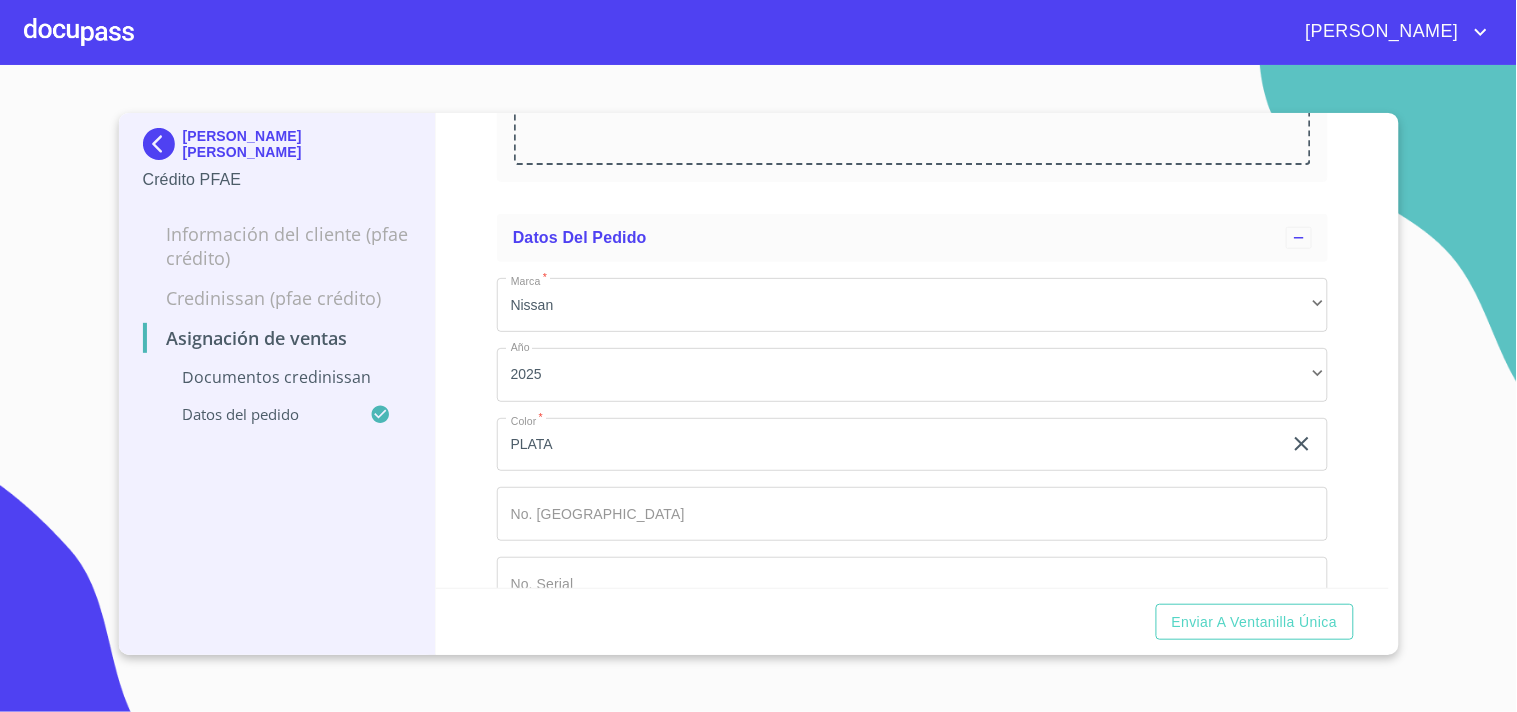 scroll, scrollTop: 432, scrollLeft: 0, axis: vertical 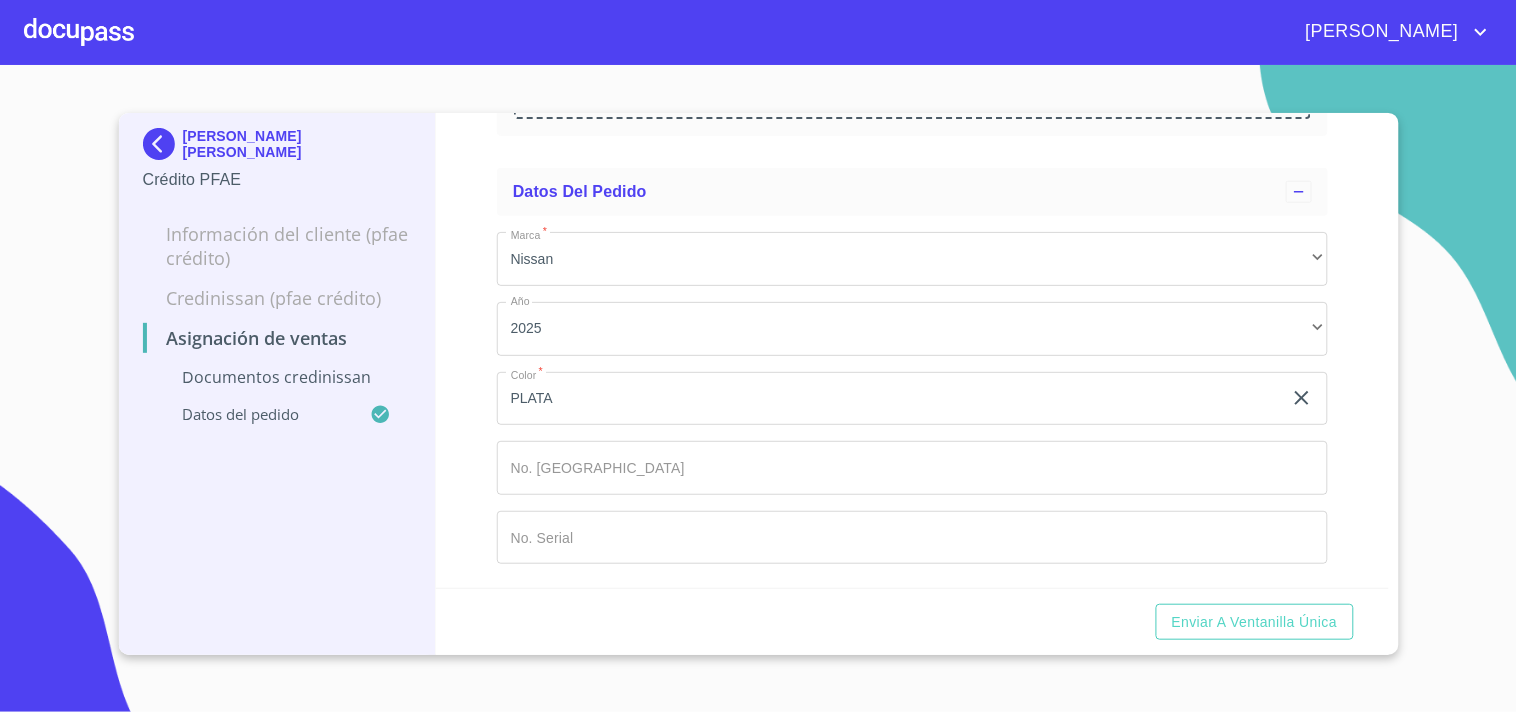 click at bounding box center [79, 32] 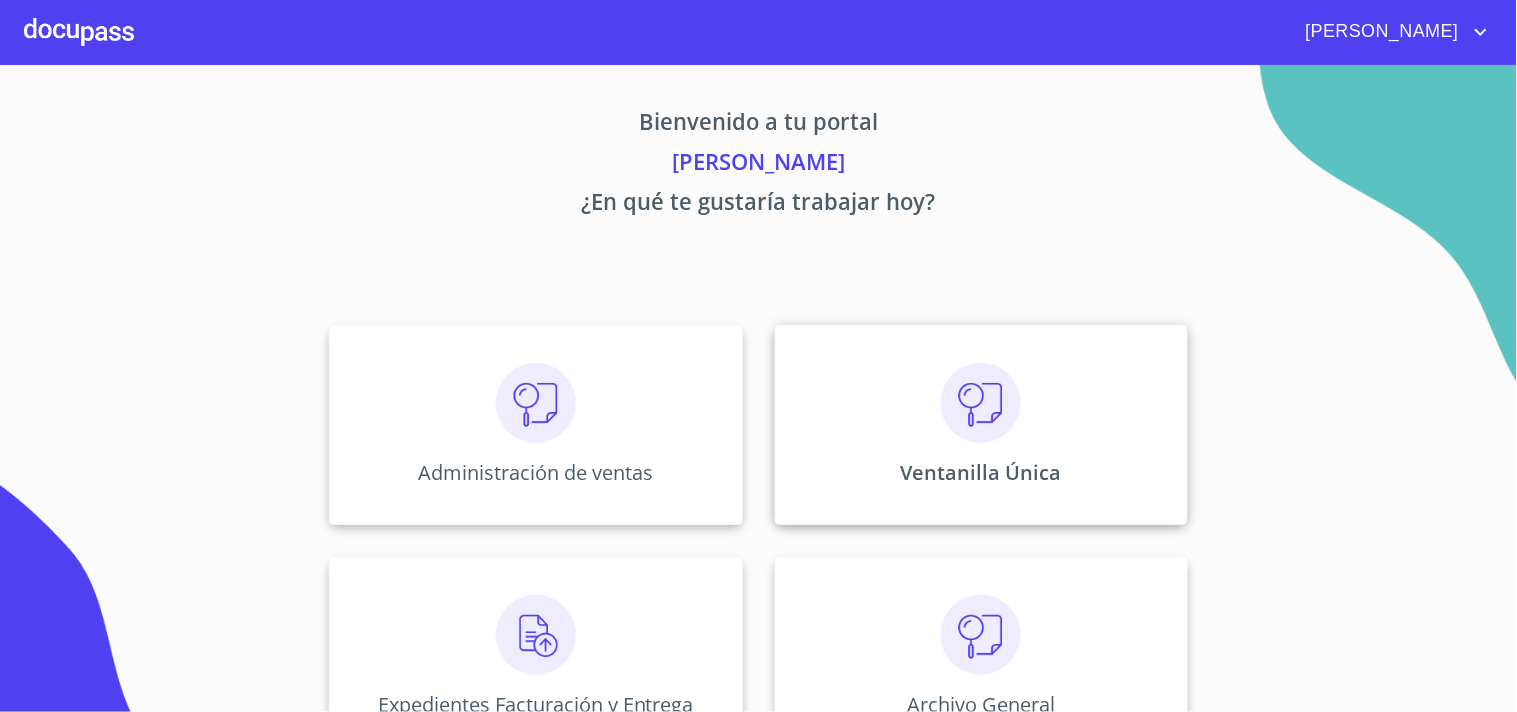 click on "Ventanilla Única" at bounding box center (981, 425) 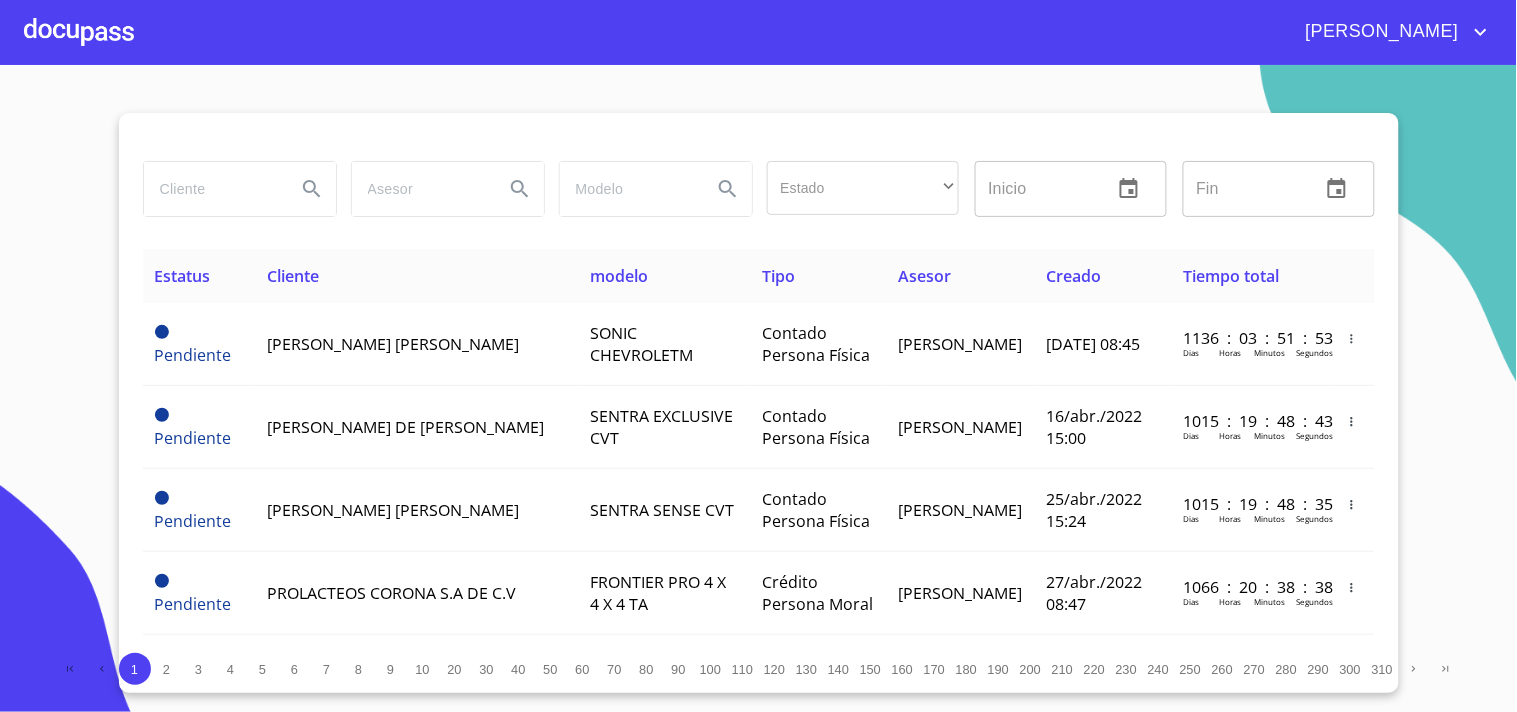 click at bounding box center (212, 189) 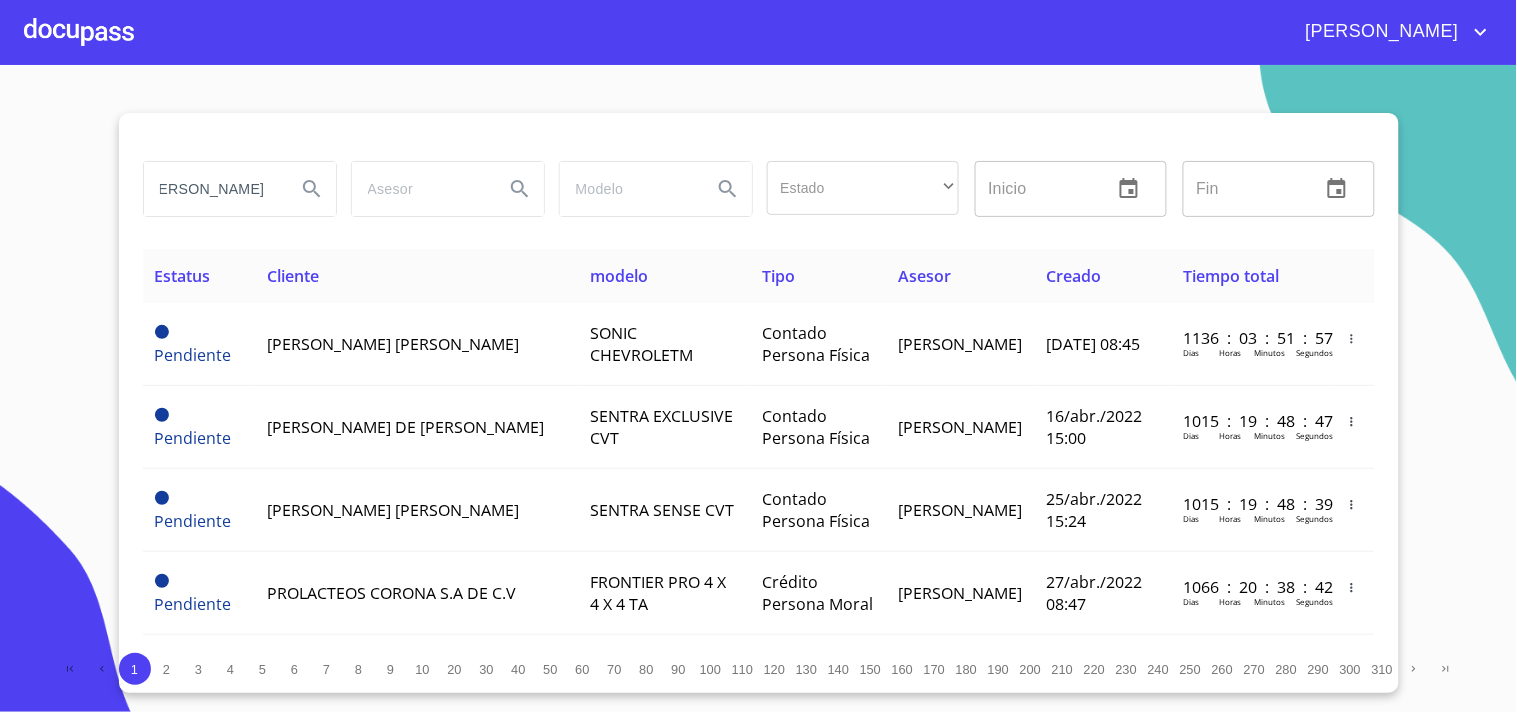 scroll, scrollTop: 0, scrollLeft: 30, axis: horizontal 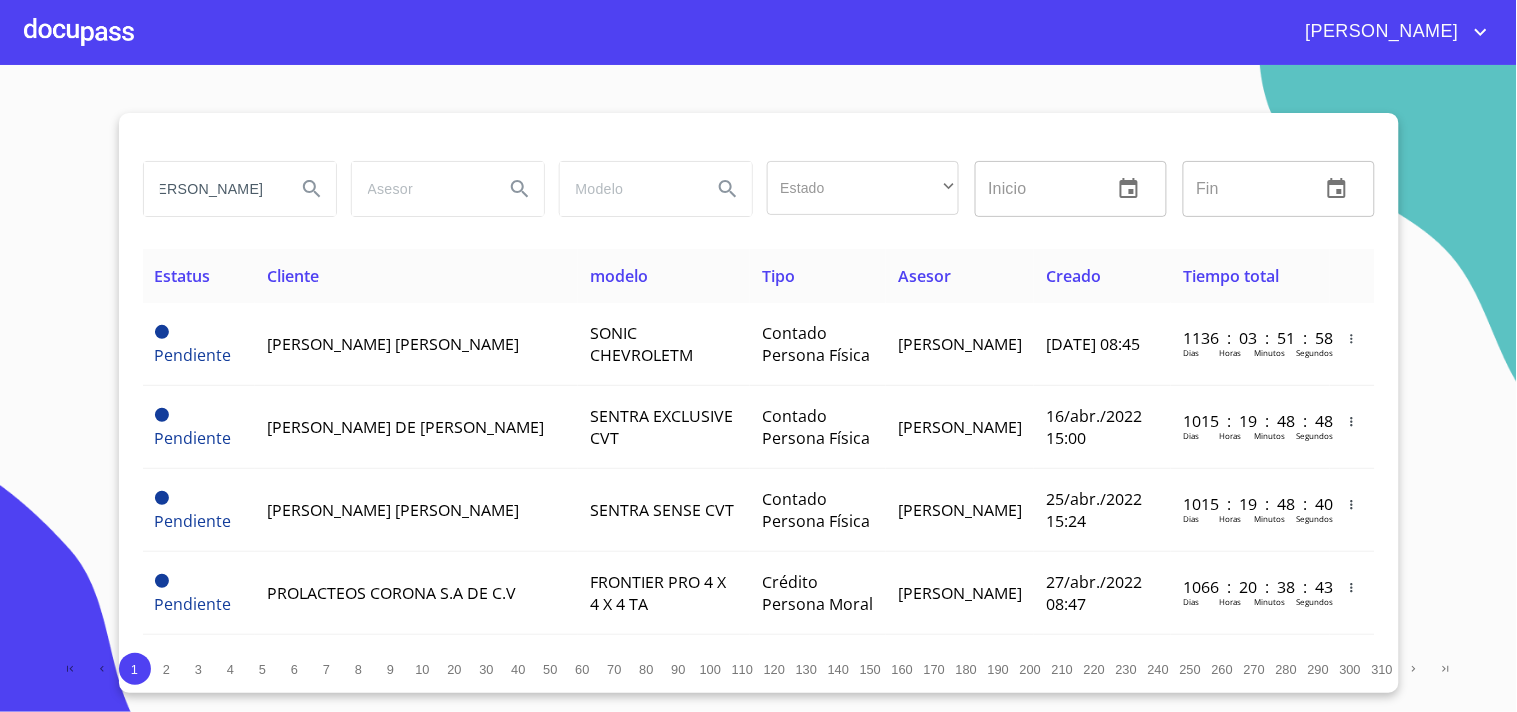 type on "[PERSON_NAME]" 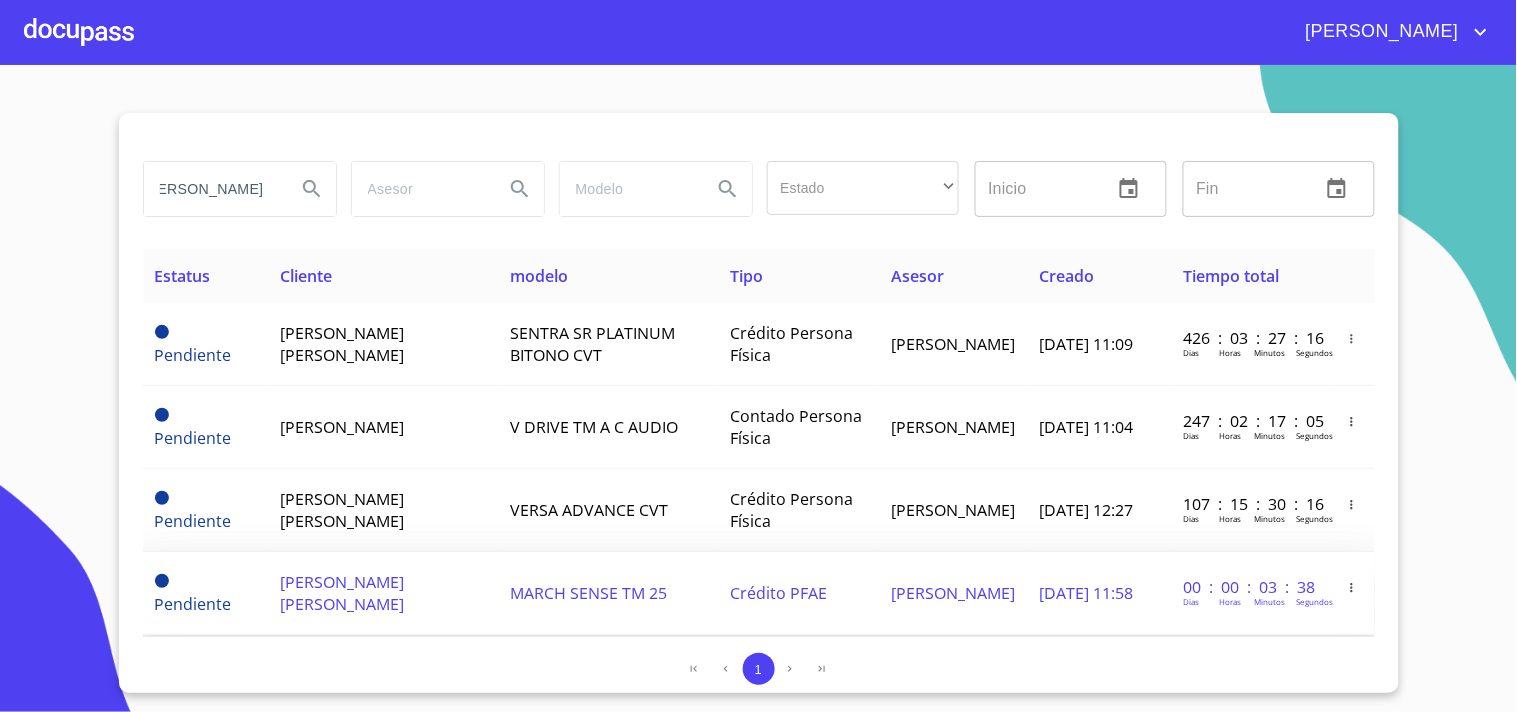 click on "MARCH SENSE TM 25" at bounding box center [588, 593] 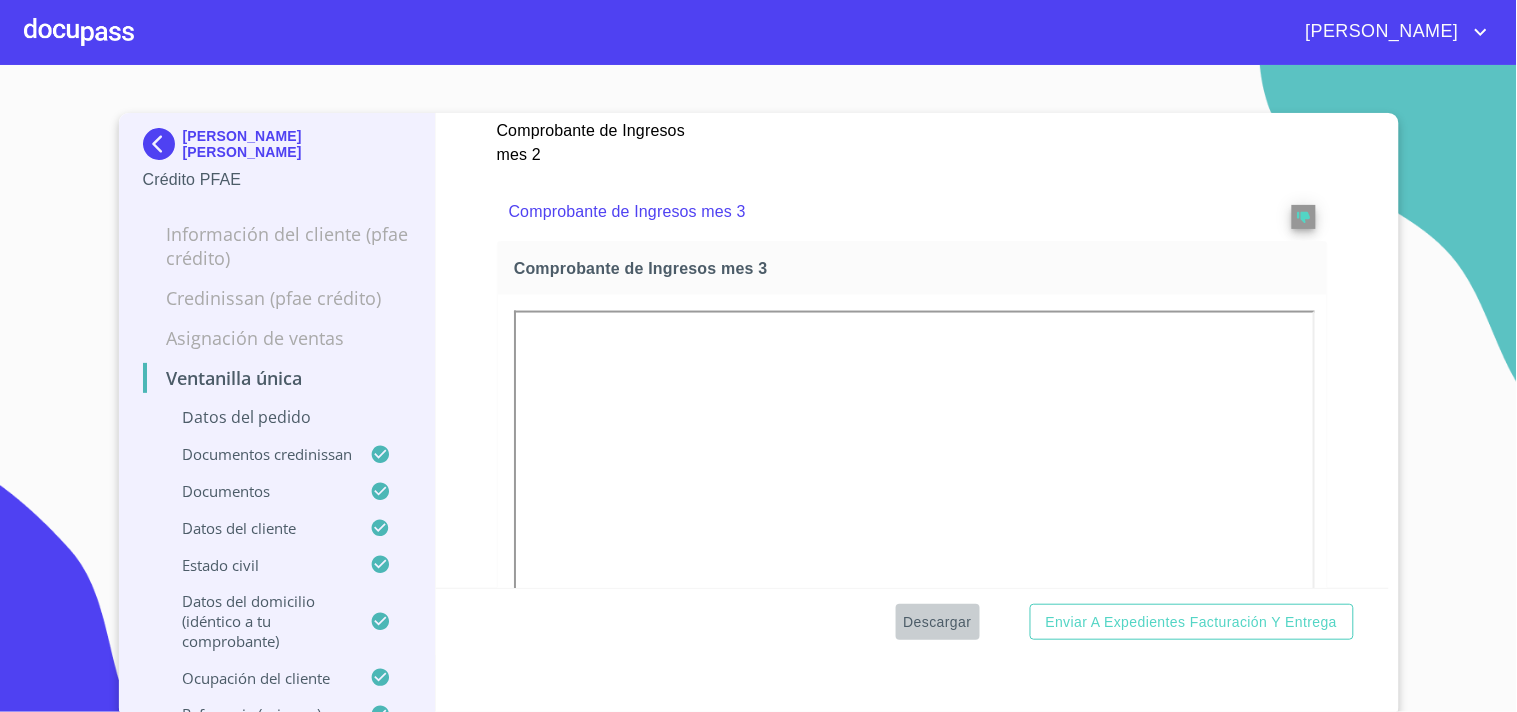 click on "Descargar" at bounding box center [938, 622] 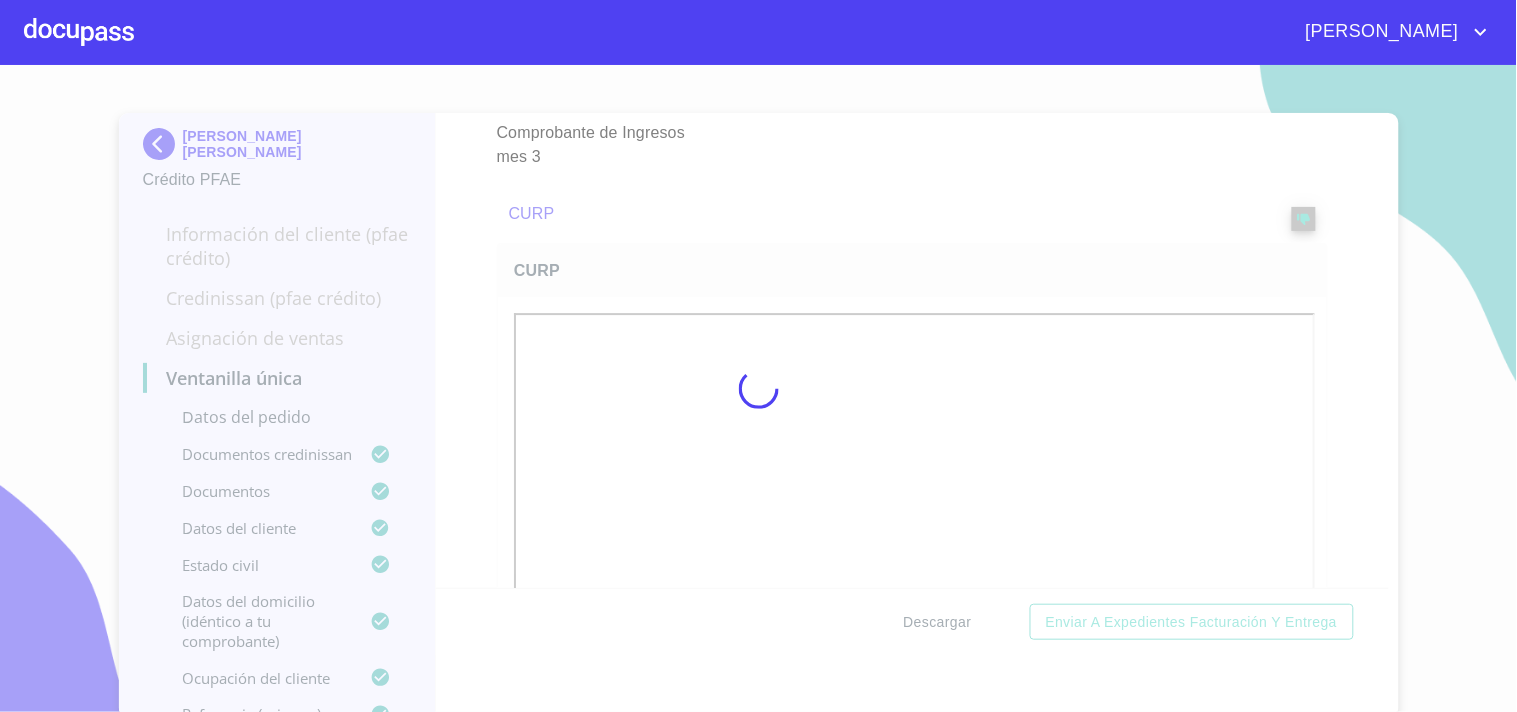 scroll, scrollTop: 3970, scrollLeft: 0, axis: vertical 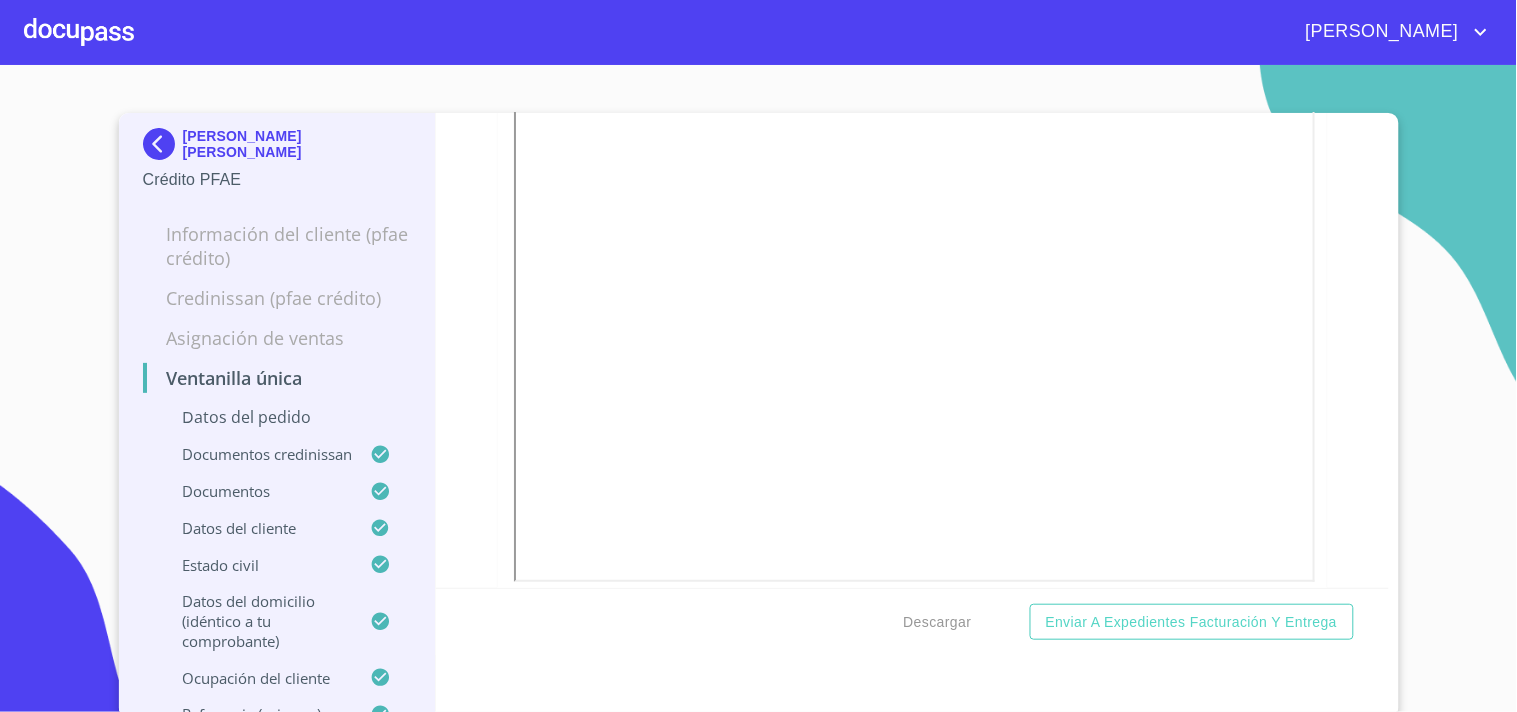 drag, startPoint x: 115, startPoint y: 41, endPoint x: 125, endPoint y: 30, distance: 14.866069 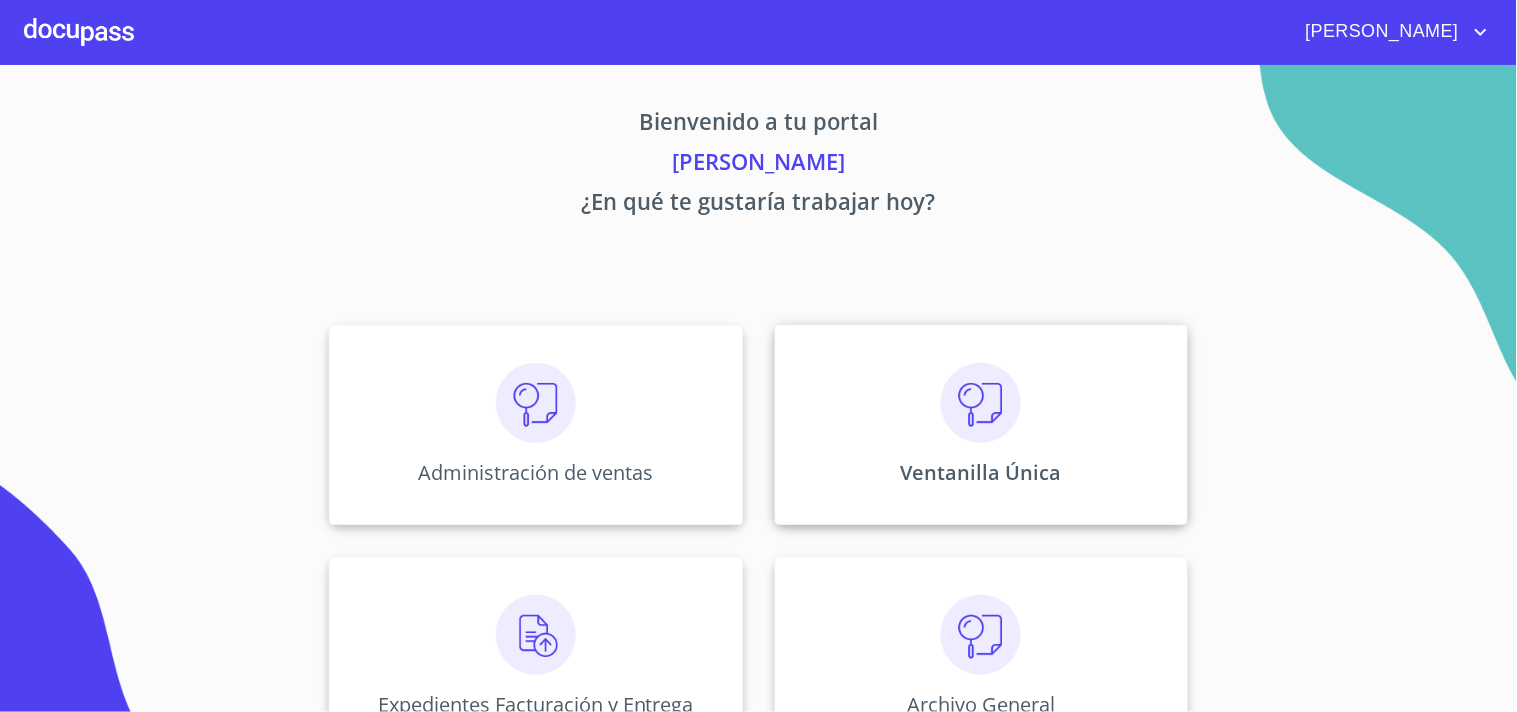 click on "Ventanilla Única" at bounding box center [981, 472] 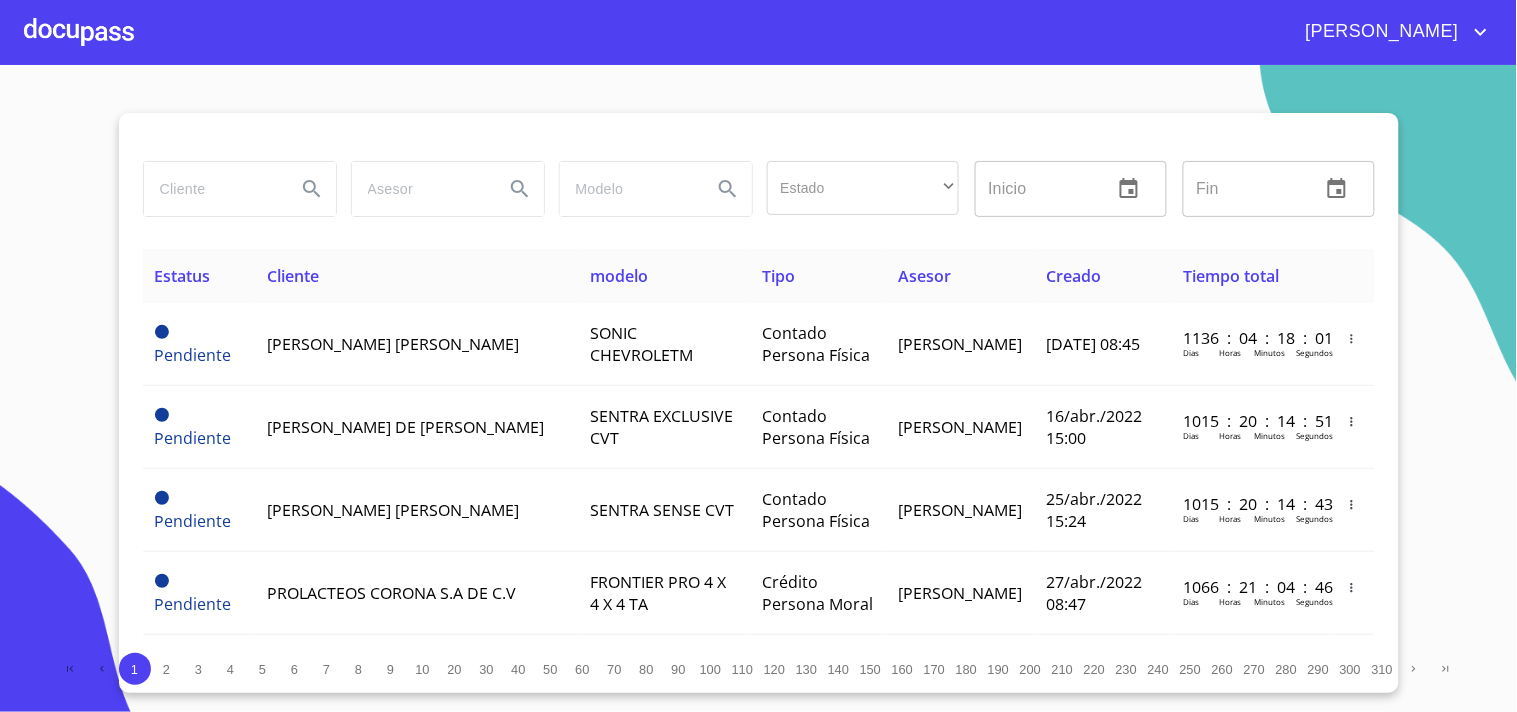 click at bounding box center (212, 189) 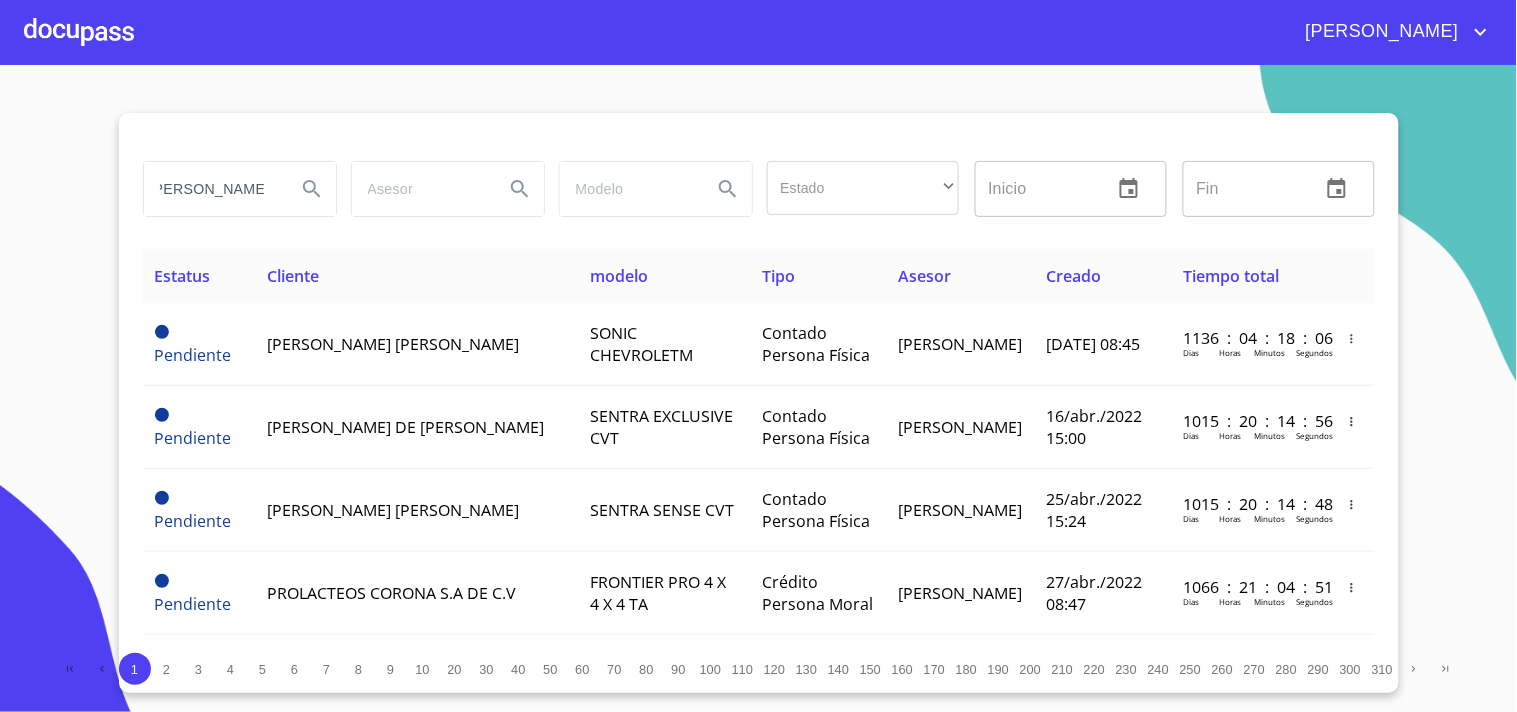 scroll, scrollTop: 0, scrollLeft: 14, axis: horizontal 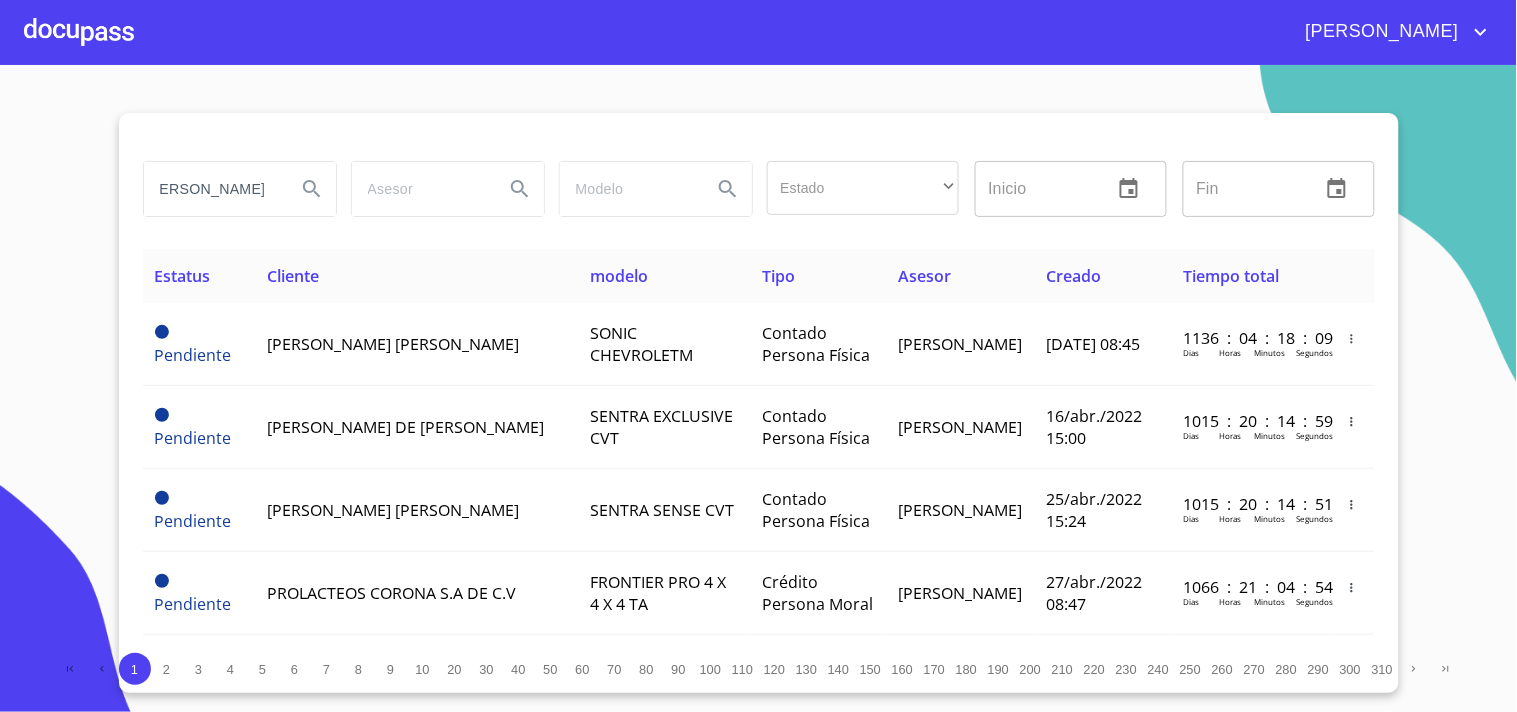 type on "[PERSON_NAME]" 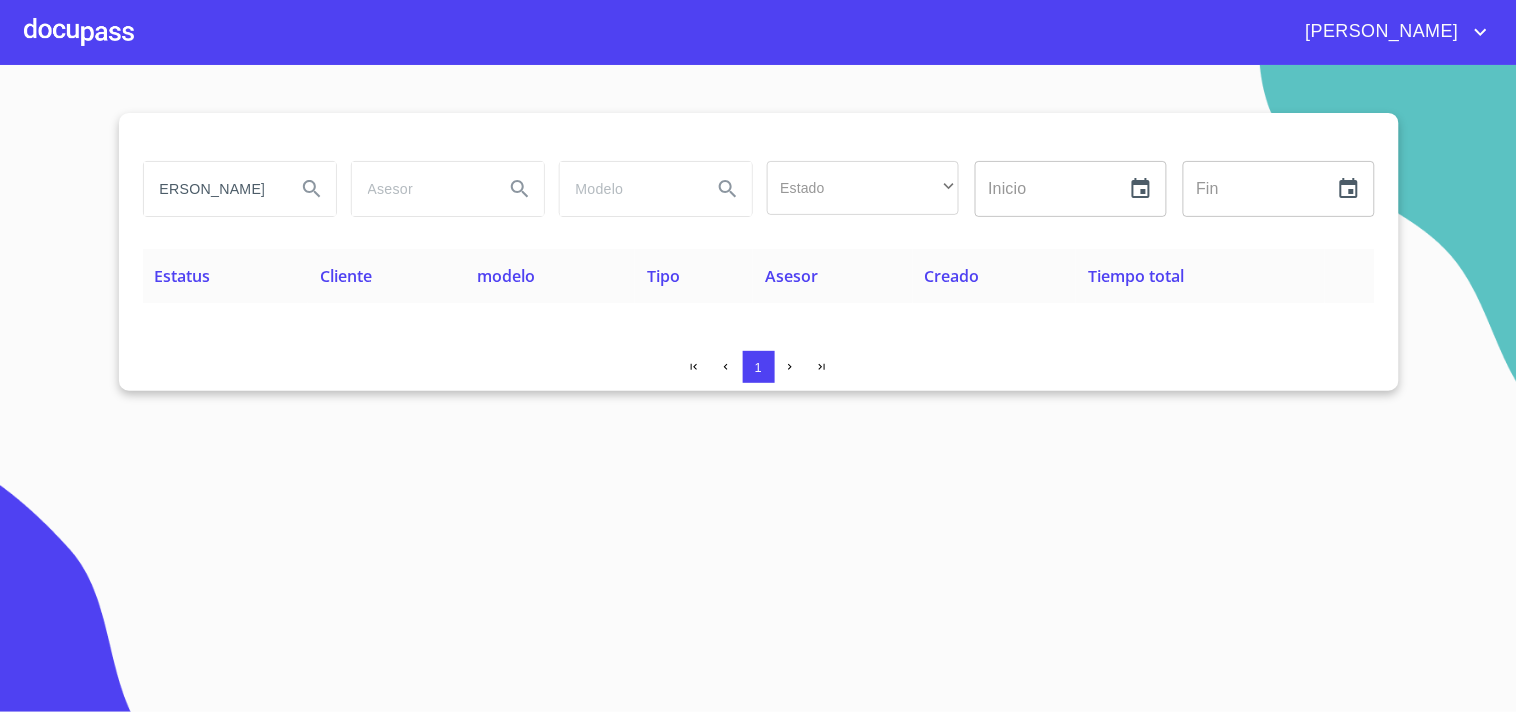 scroll, scrollTop: 0, scrollLeft: 0, axis: both 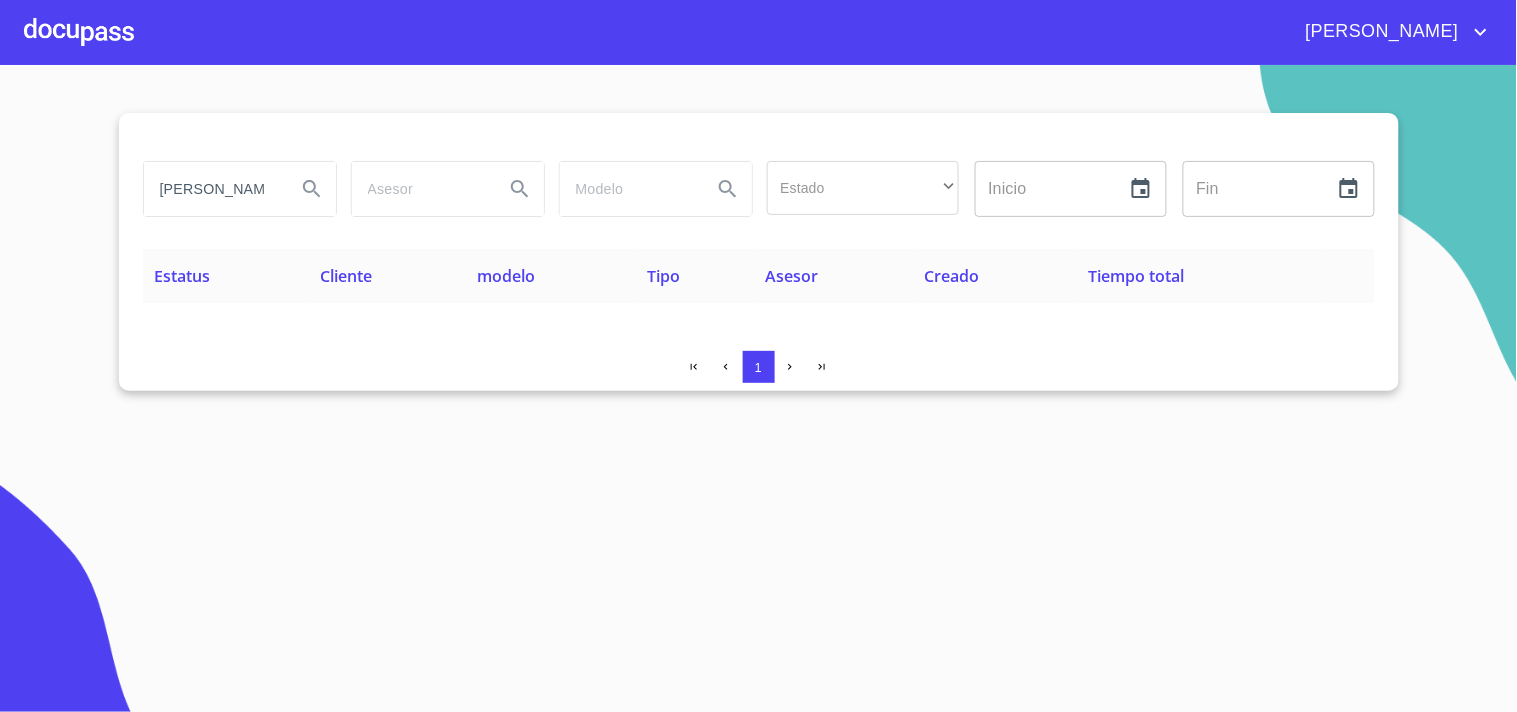 click at bounding box center (79, 32) 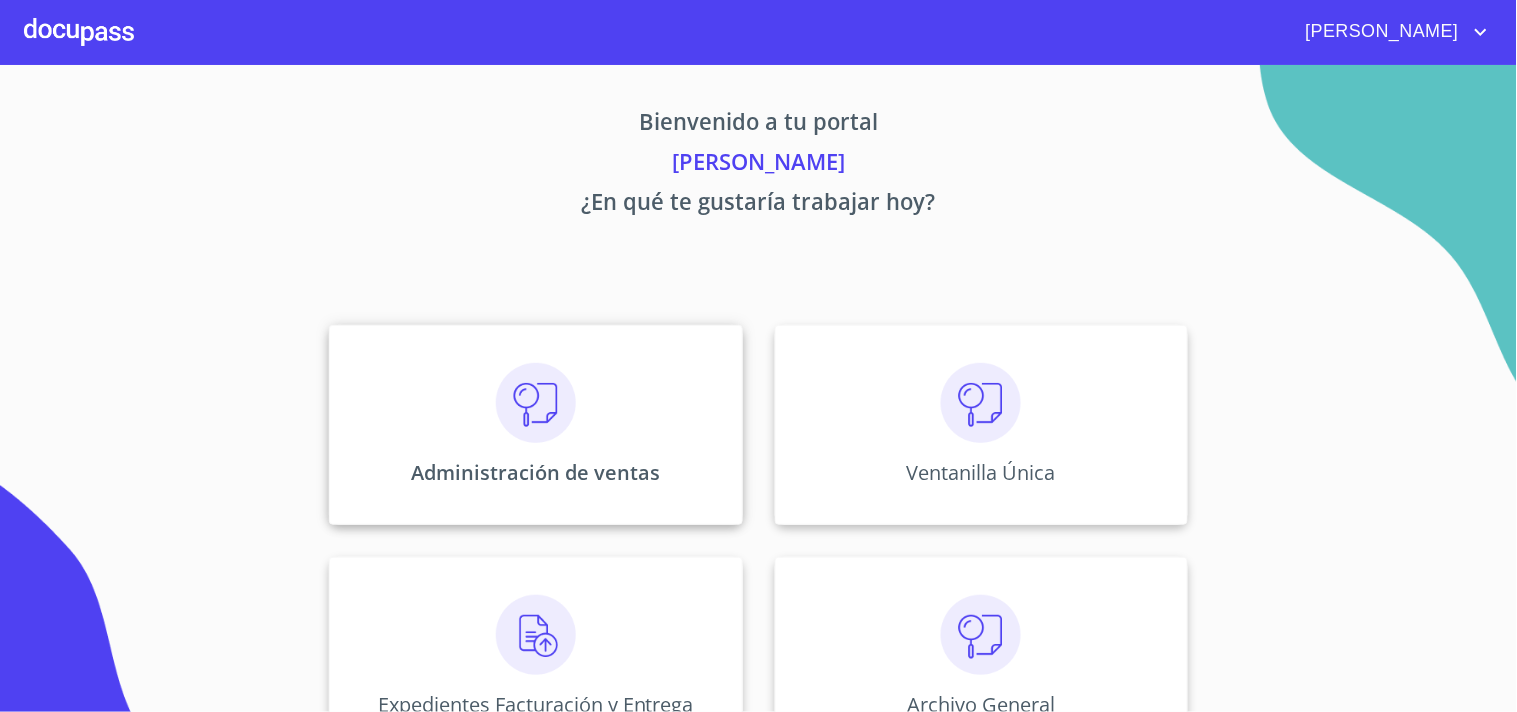 click on "Administración de ventas" at bounding box center (535, 472) 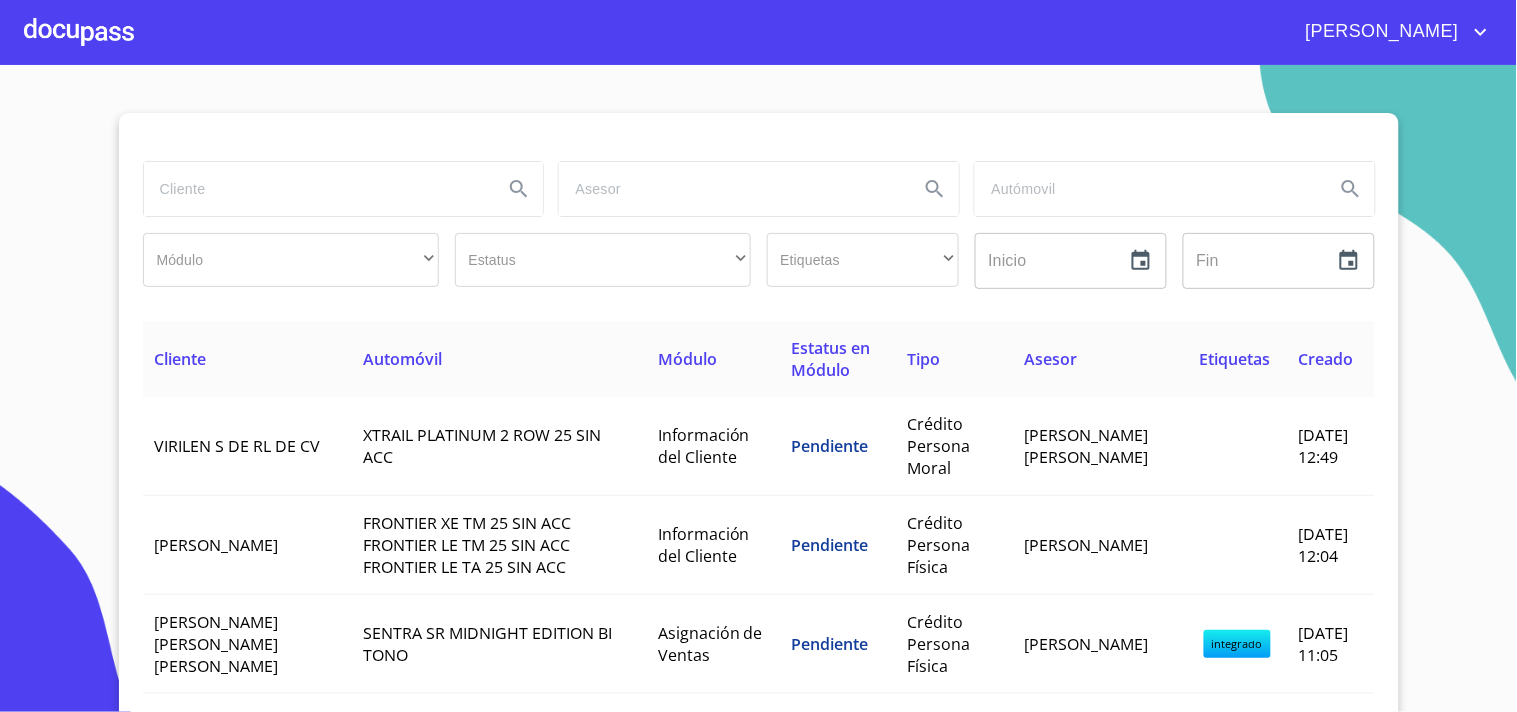 click at bounding box center (316, 189) 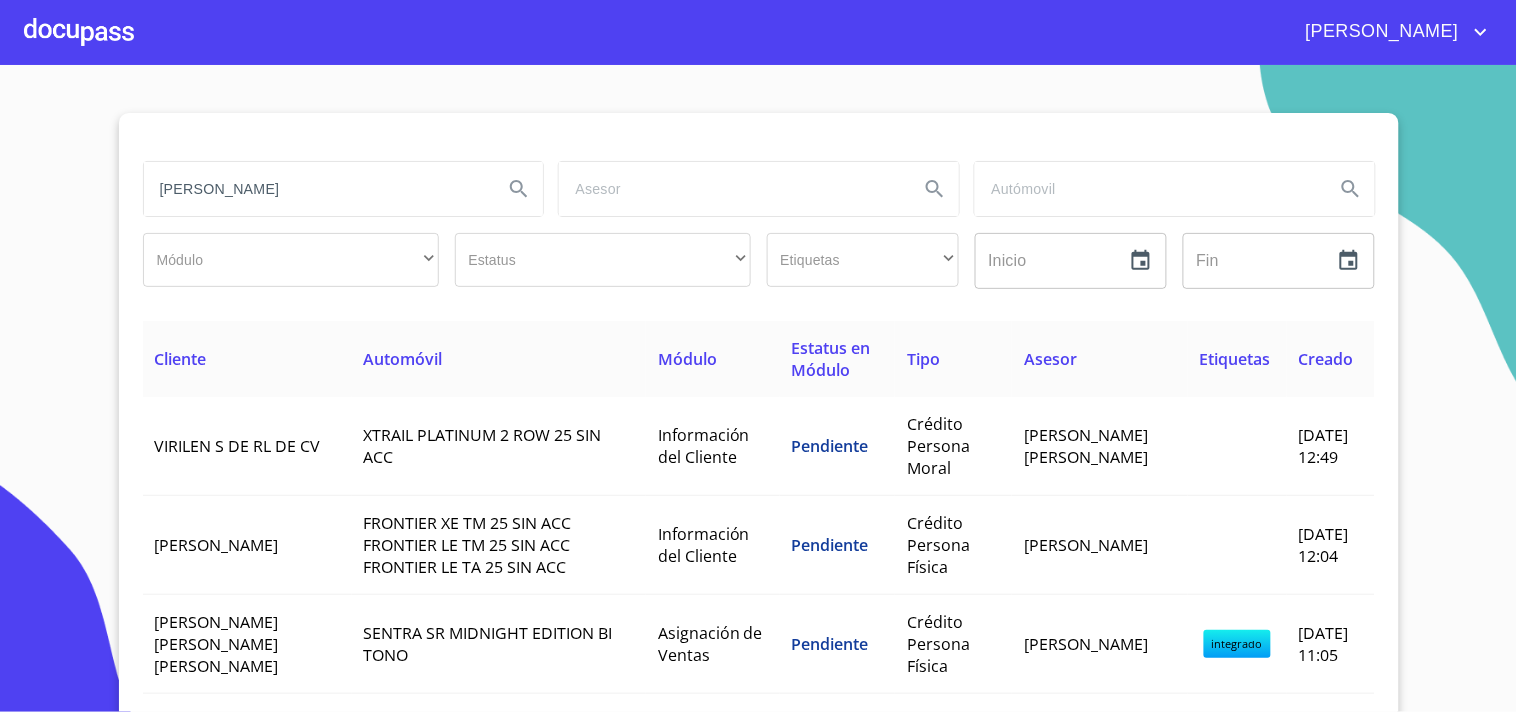 type on "[PERSON_NAME]" 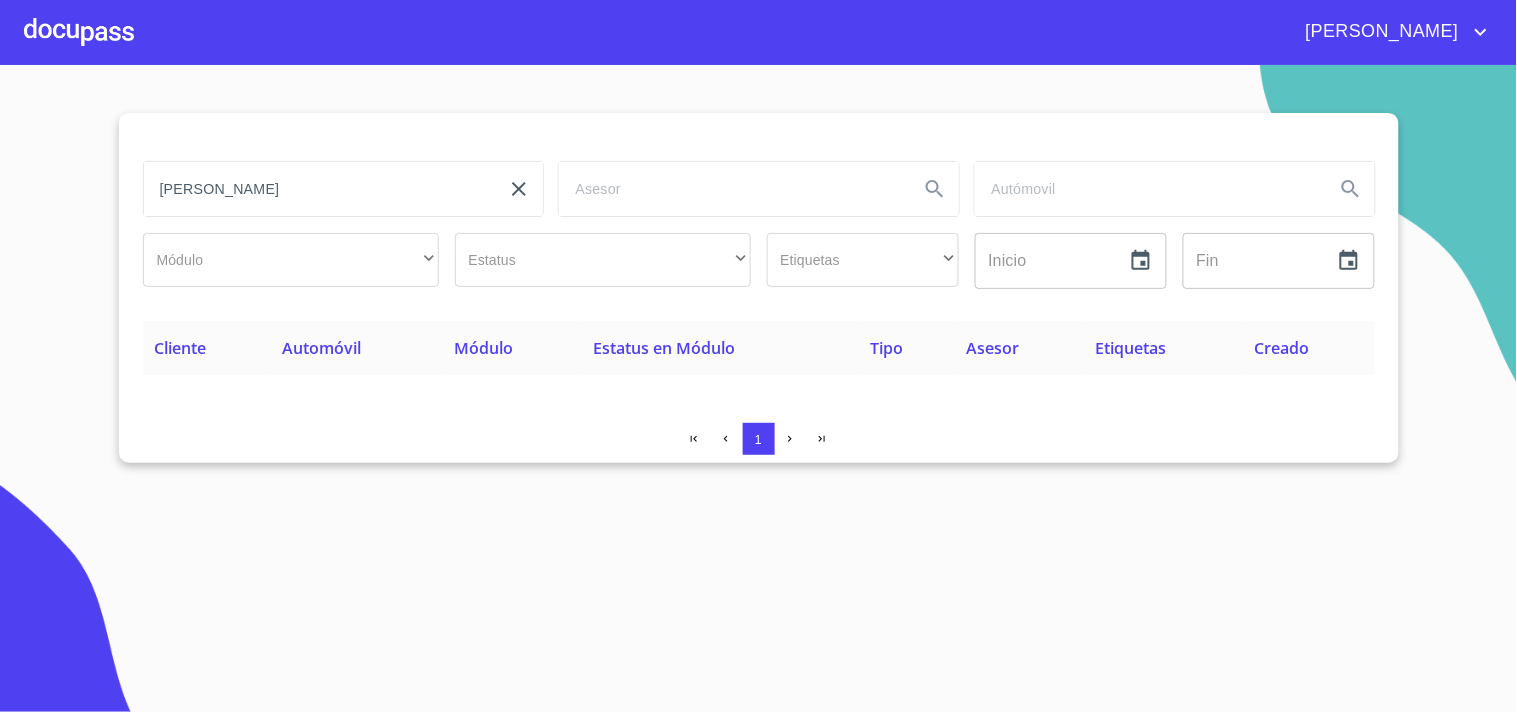 drag, startPoint x: 284, startPoint y: 186, endPoint x: 0, endPoint y: 248, distance: 290.68884 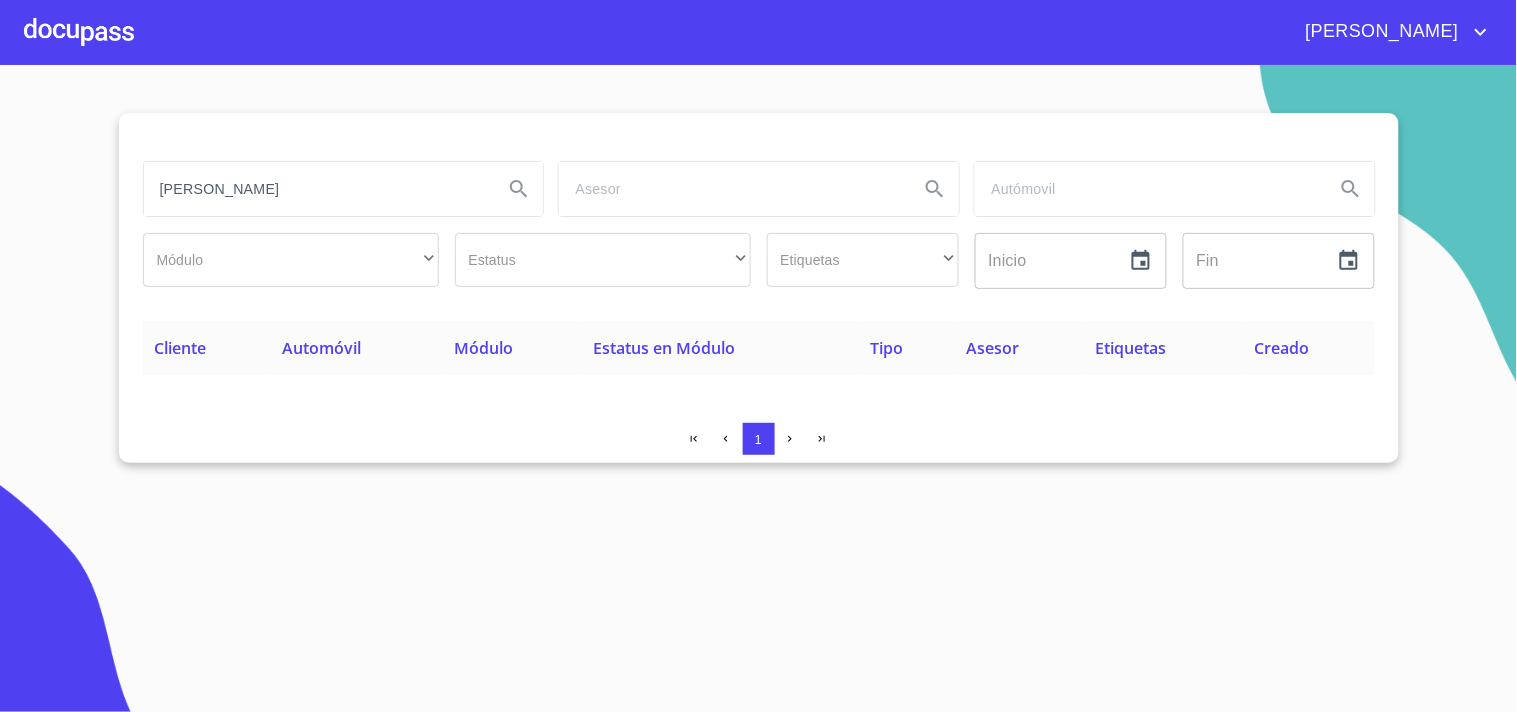 type on "[PERSON_NAME]" 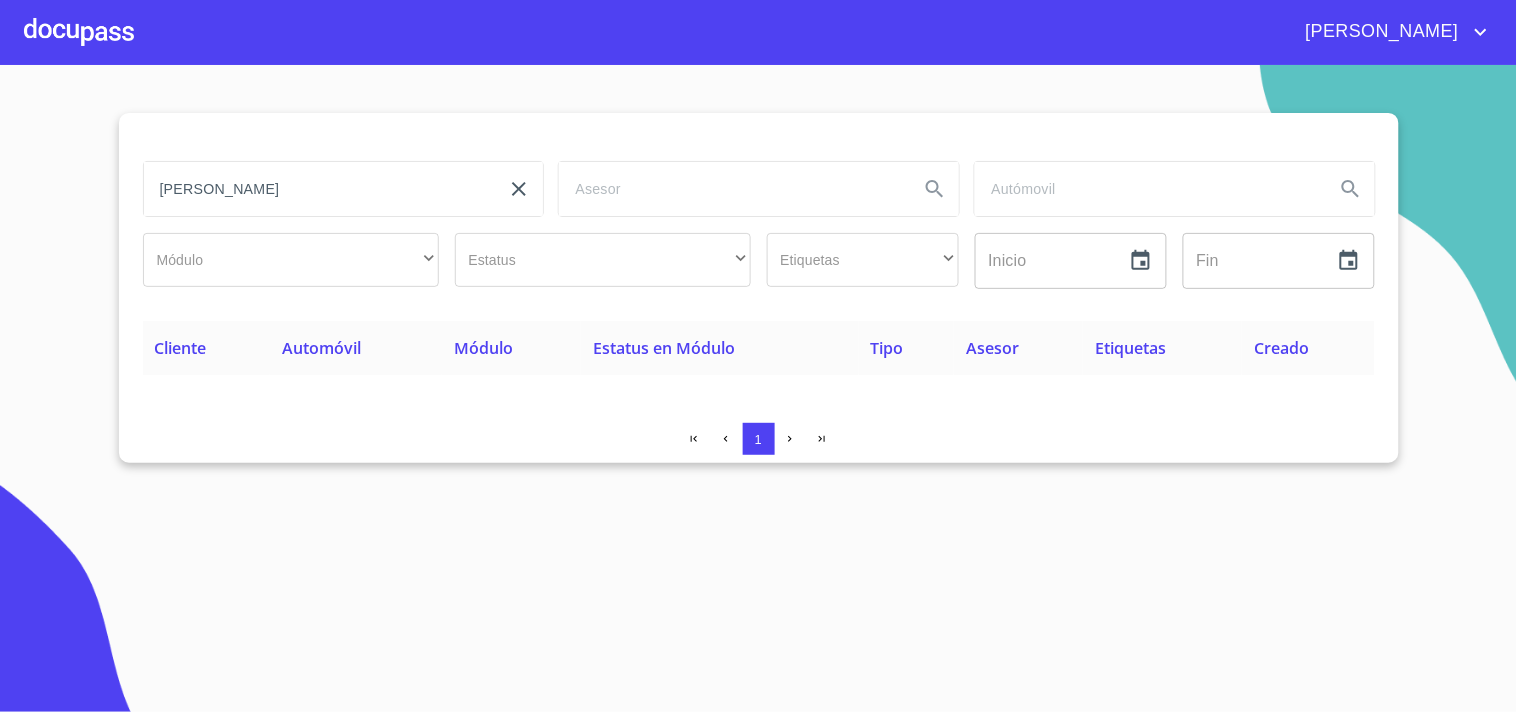click at bounding box center [79, 32] 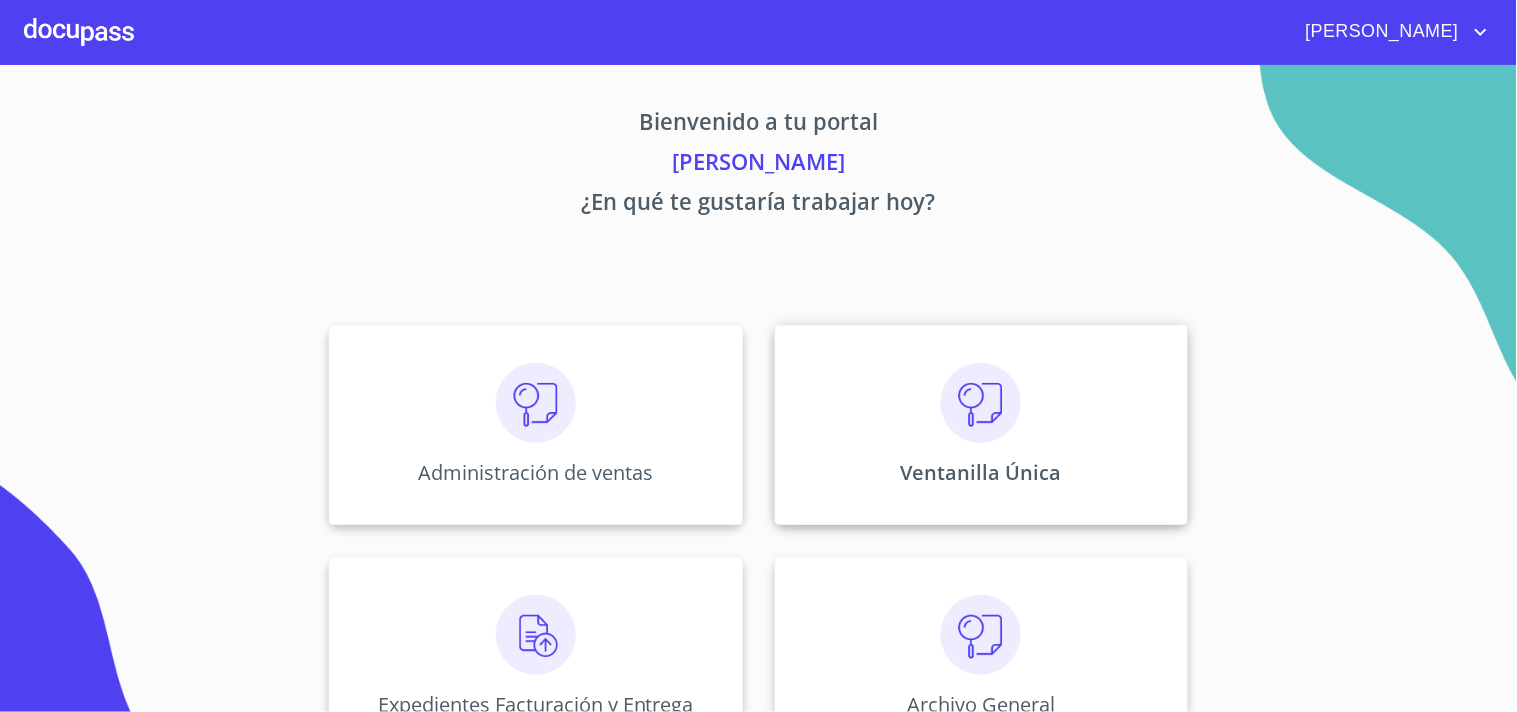 click on "Ventanilla Única" at bounding box center (981, 425) 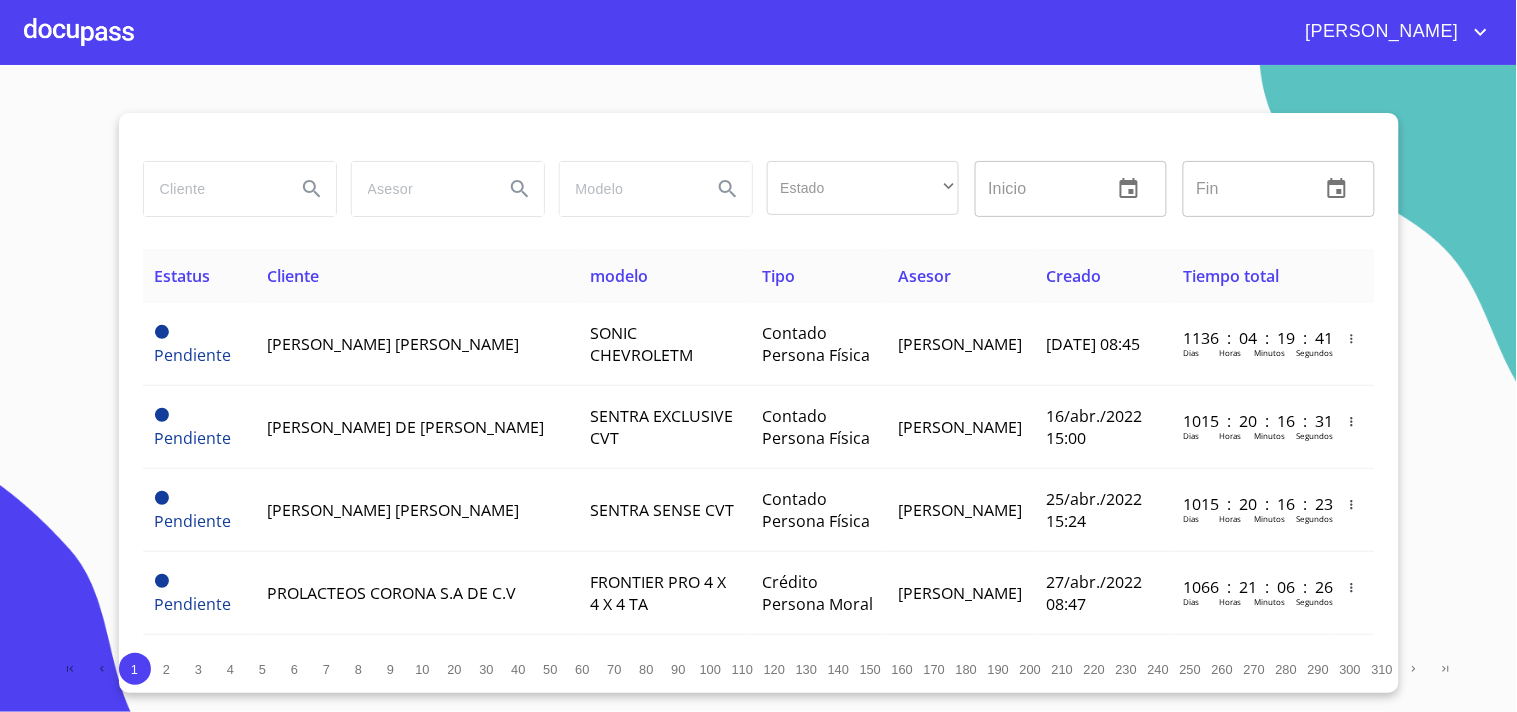 click at bounding box center (212, 189) 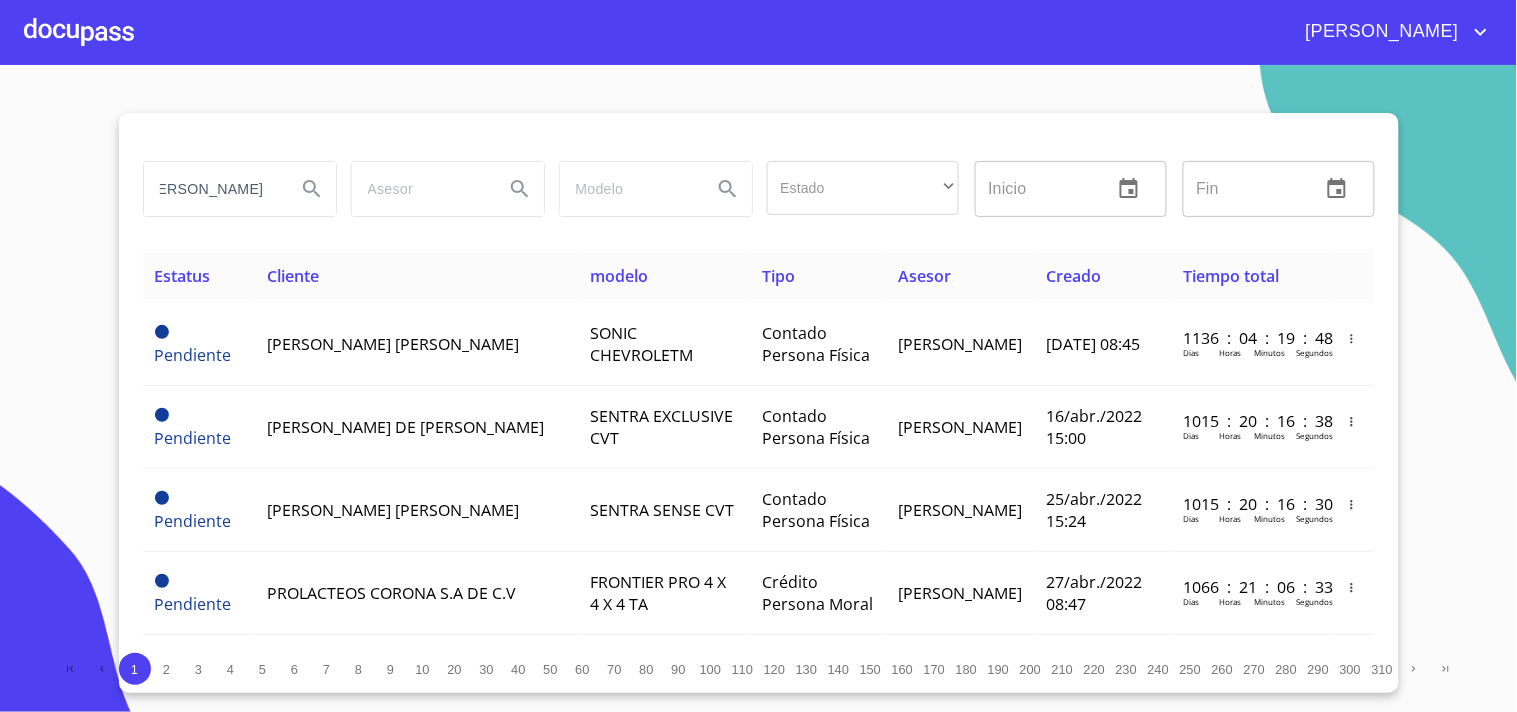 scroll, scrollTop: 0, scrollLeft: 56, axis: horizontal 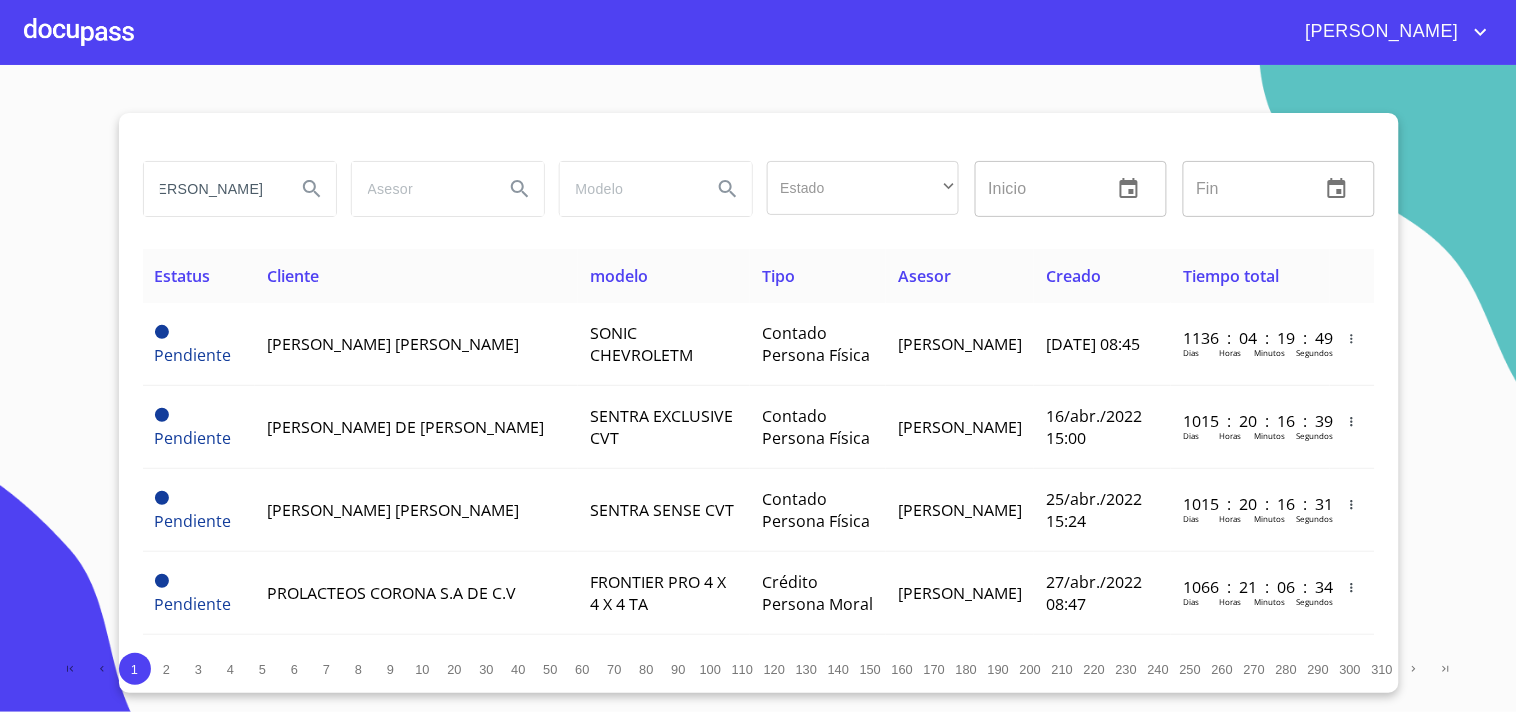 type on "[PERSON_NAME]" 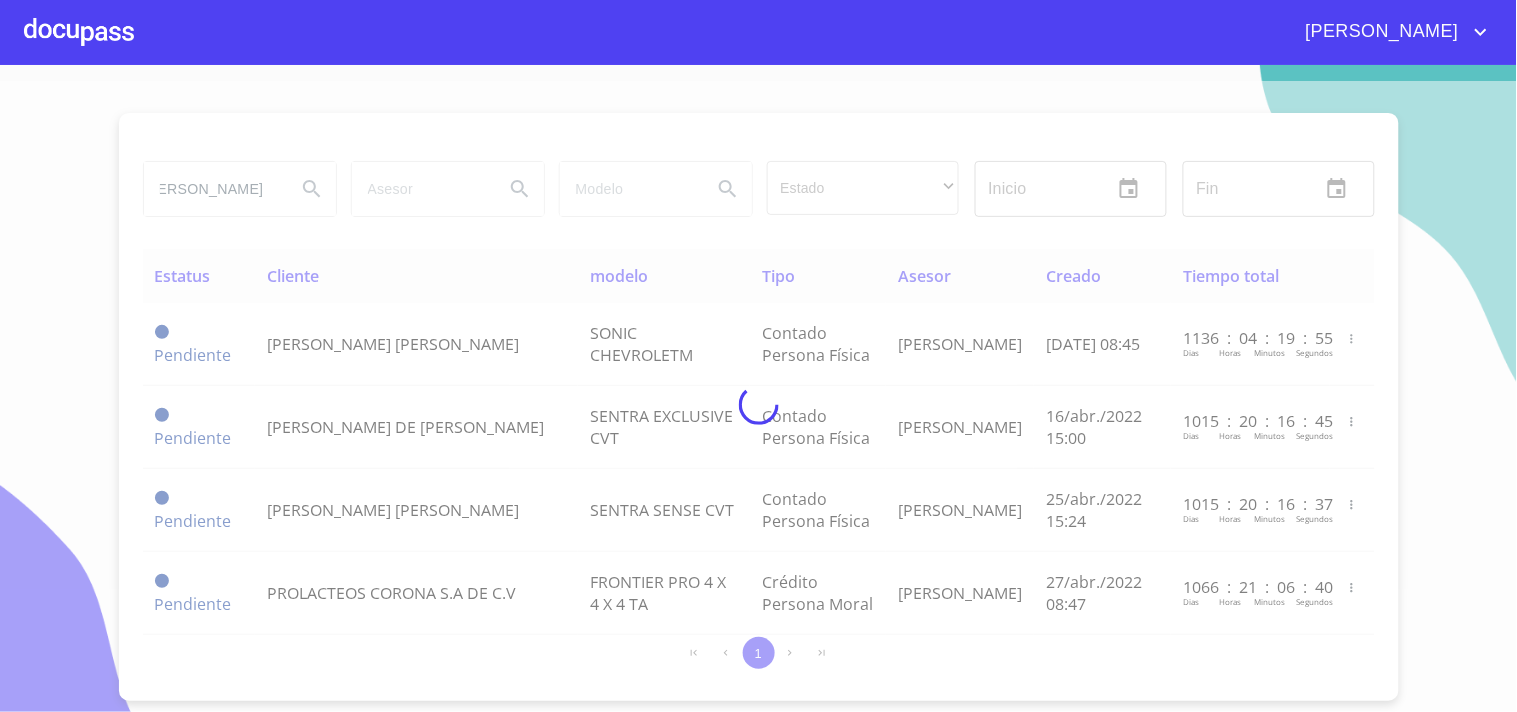 scroll, scrollTop: 0, scrollLeft: 0, axis: both 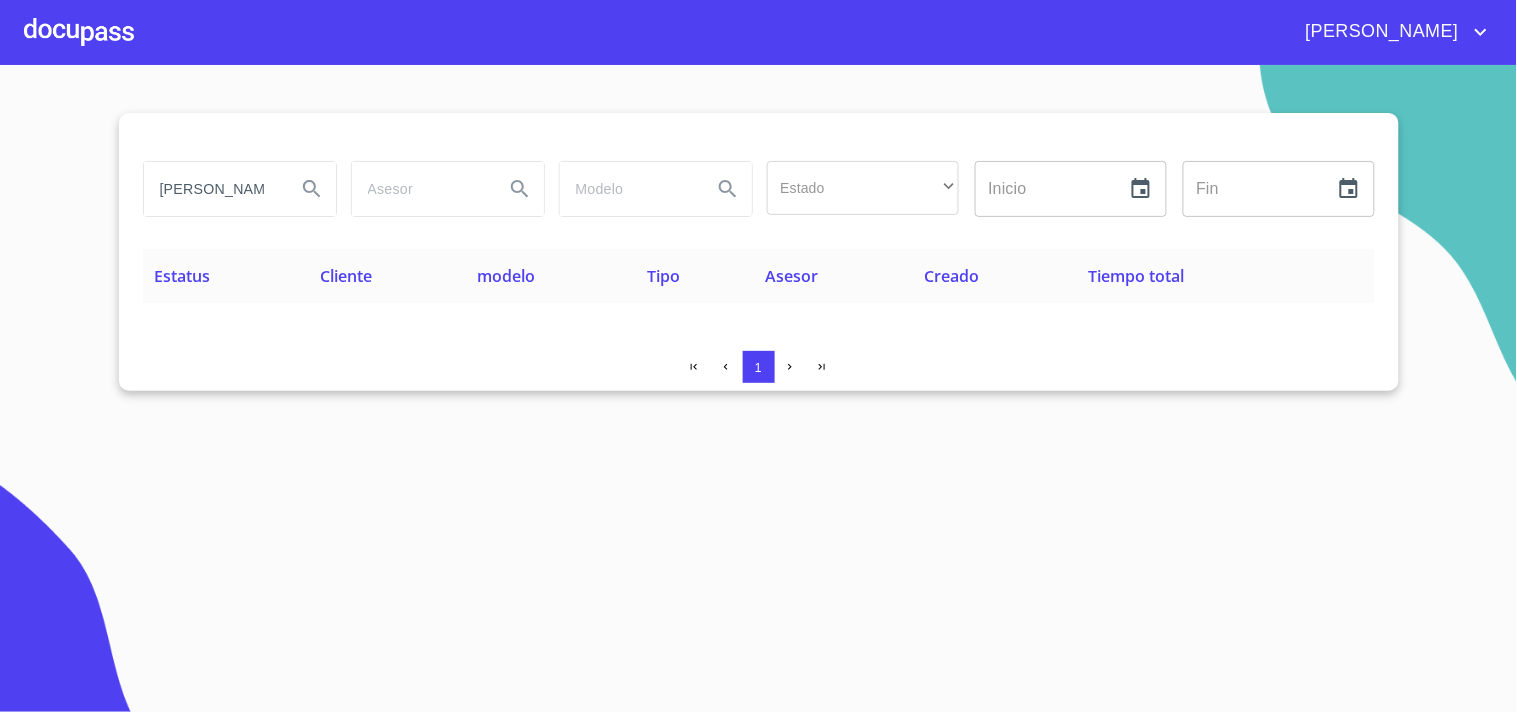 click at bounding box center [79, 32] 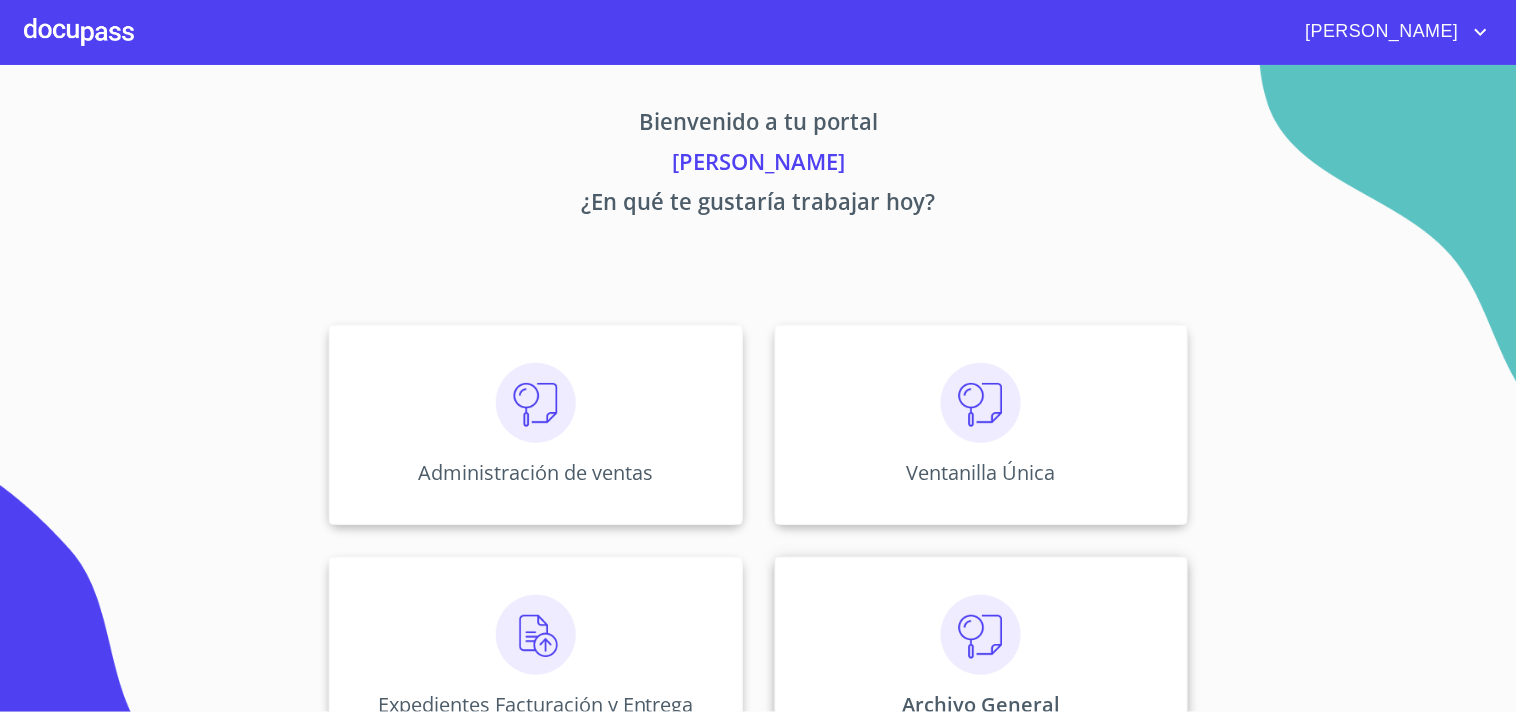click on "Archivo General" at bounding box center [981, 657] 